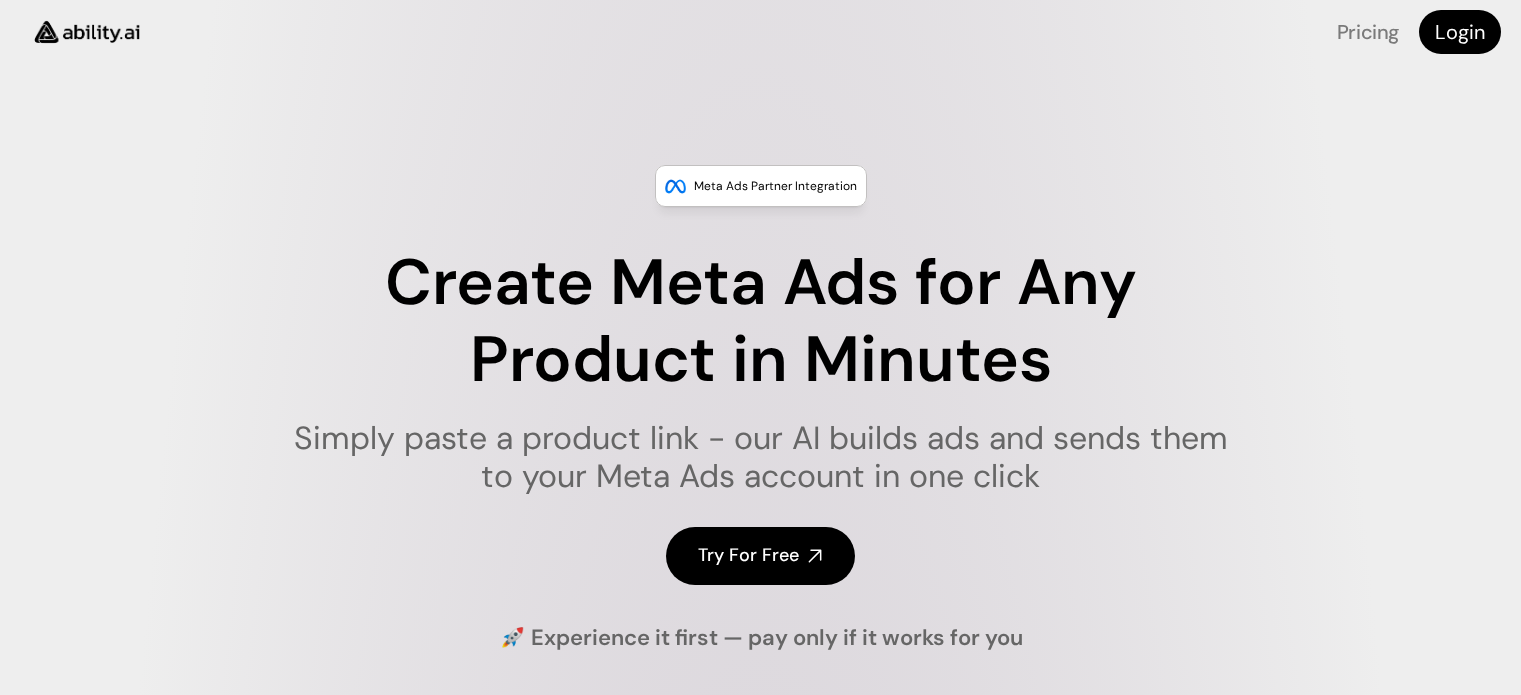 scroll, scrollTop: 0, scrollLeft: 0, axis: both 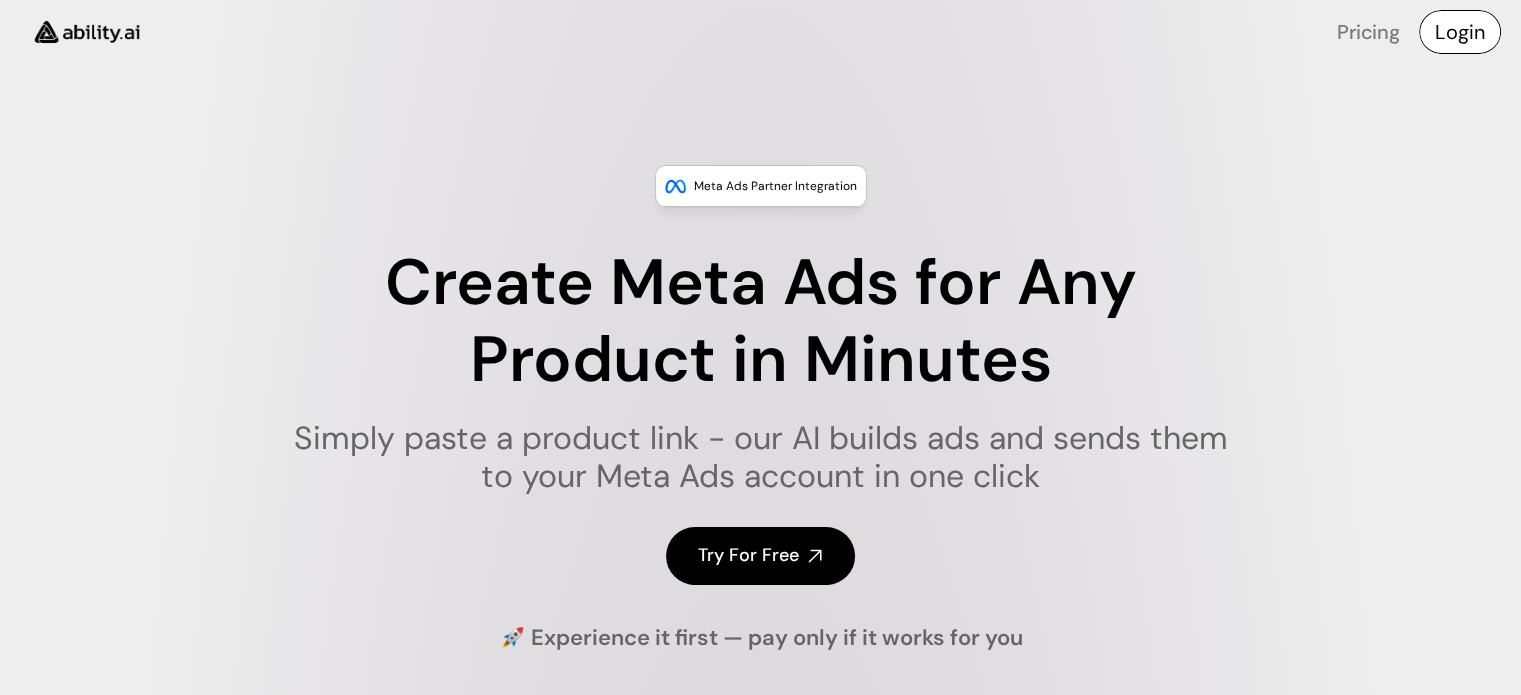 click on "Login" at bounding box center [1460, 32] 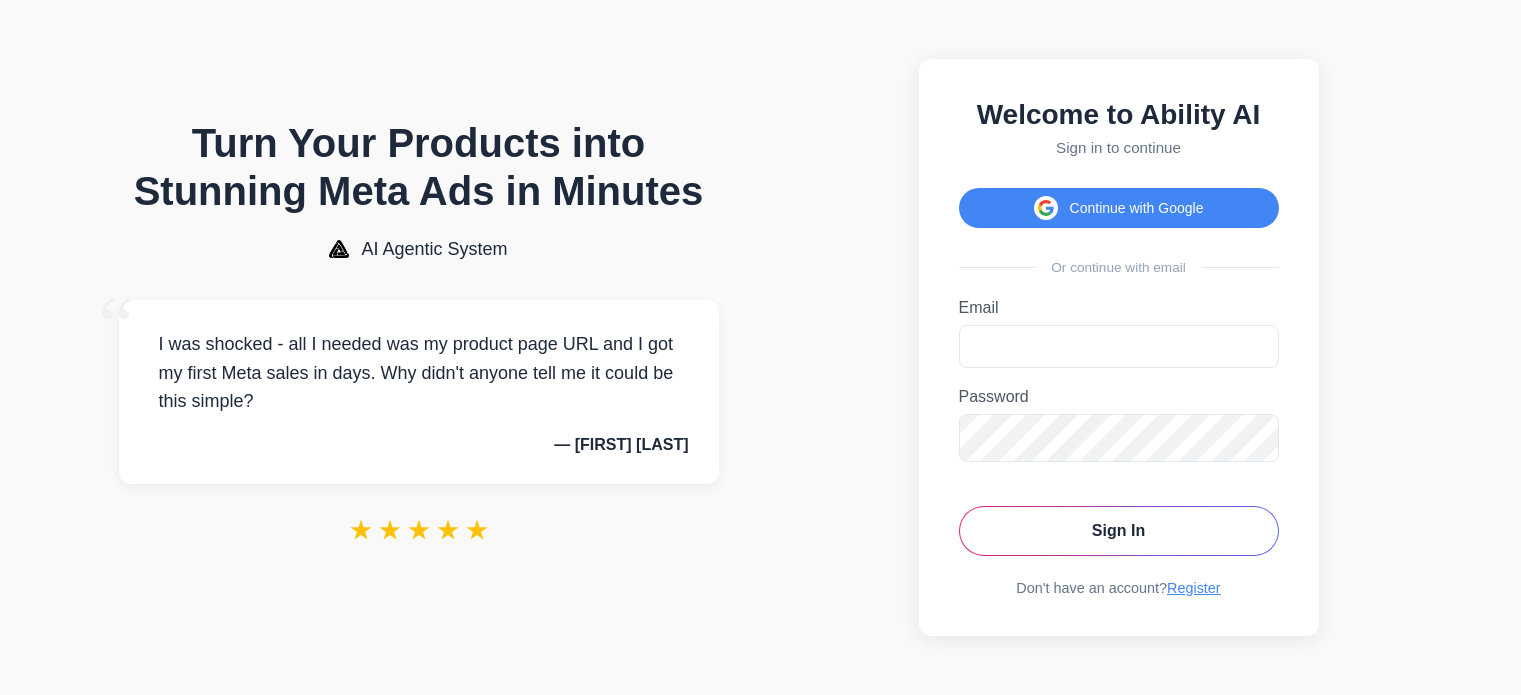 scroll, scrollTop: 0, scrollLeft: 0, axis: both 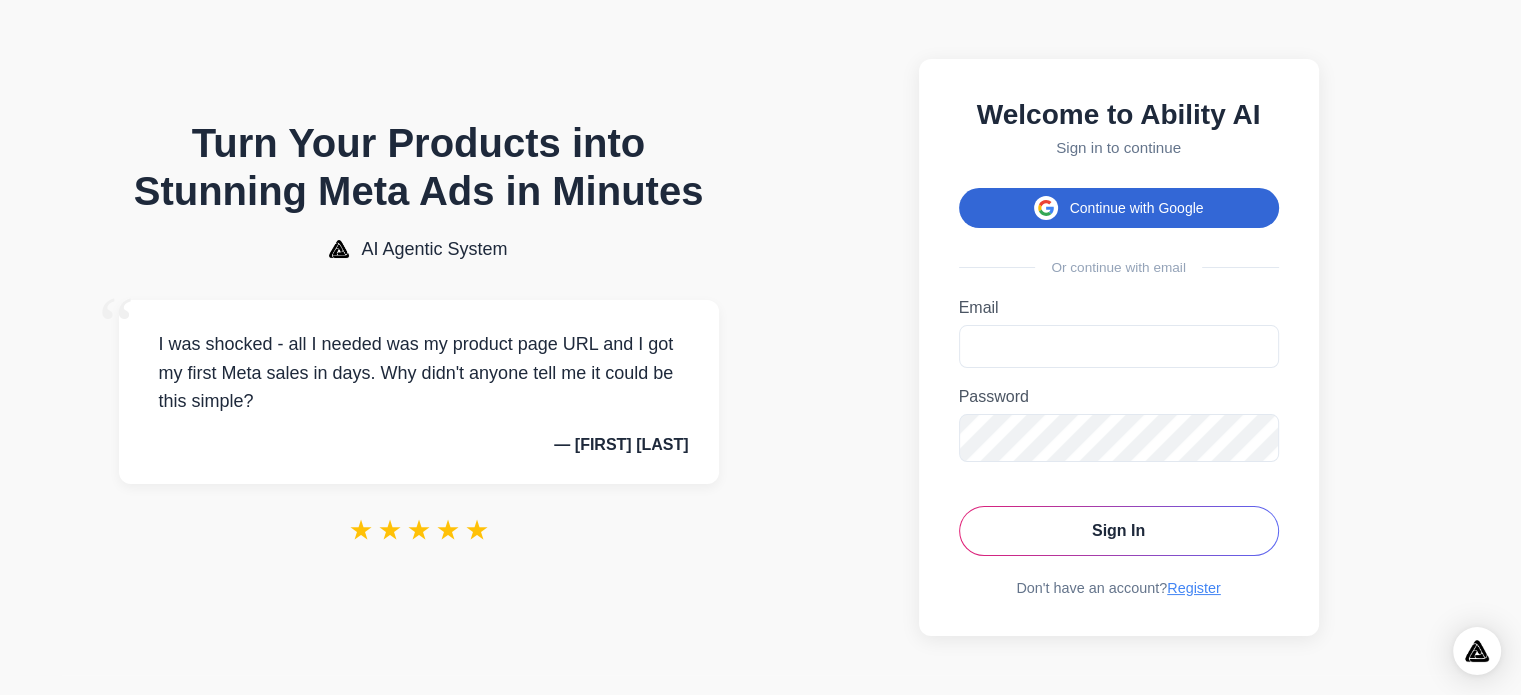 click on "Continue with Google" at bounding box center (1119, 208) 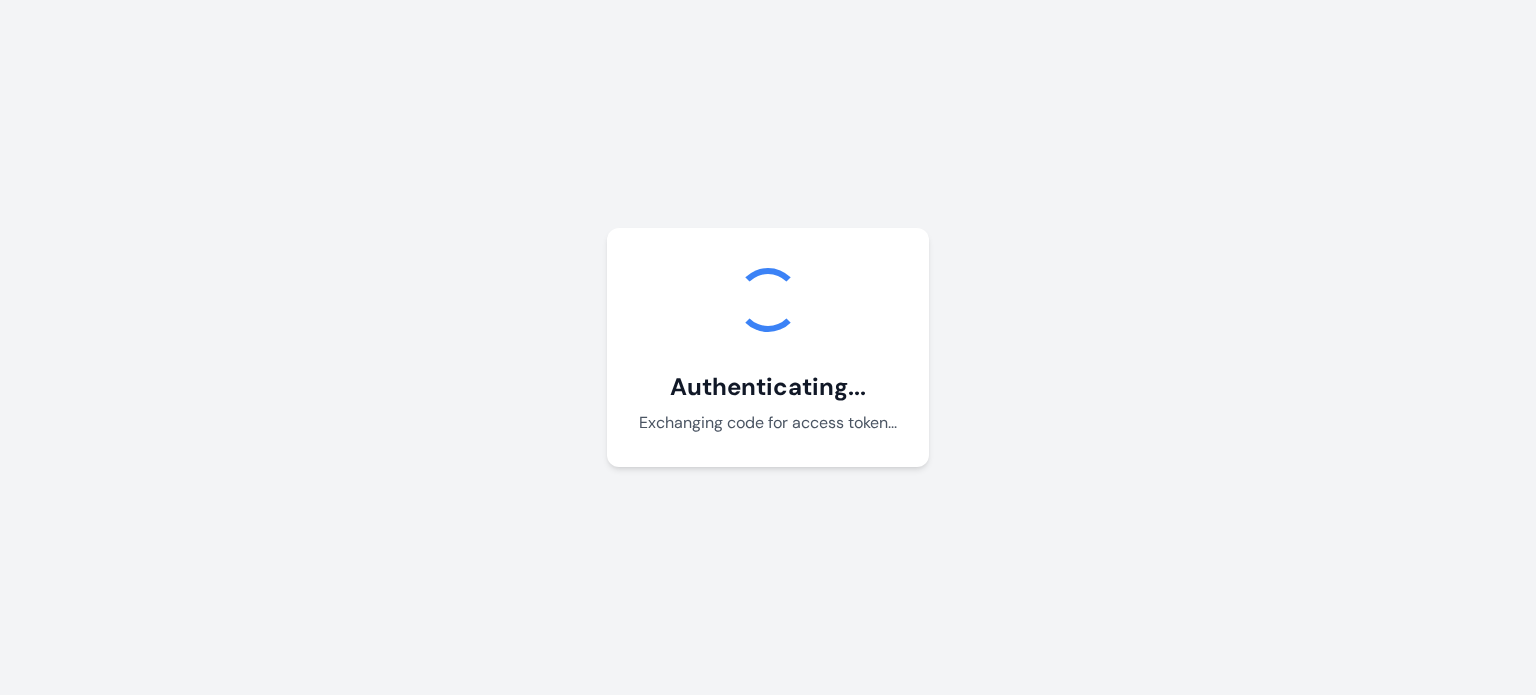 scroll, scrollTop: 0, scrollLeft: 0, axis: both 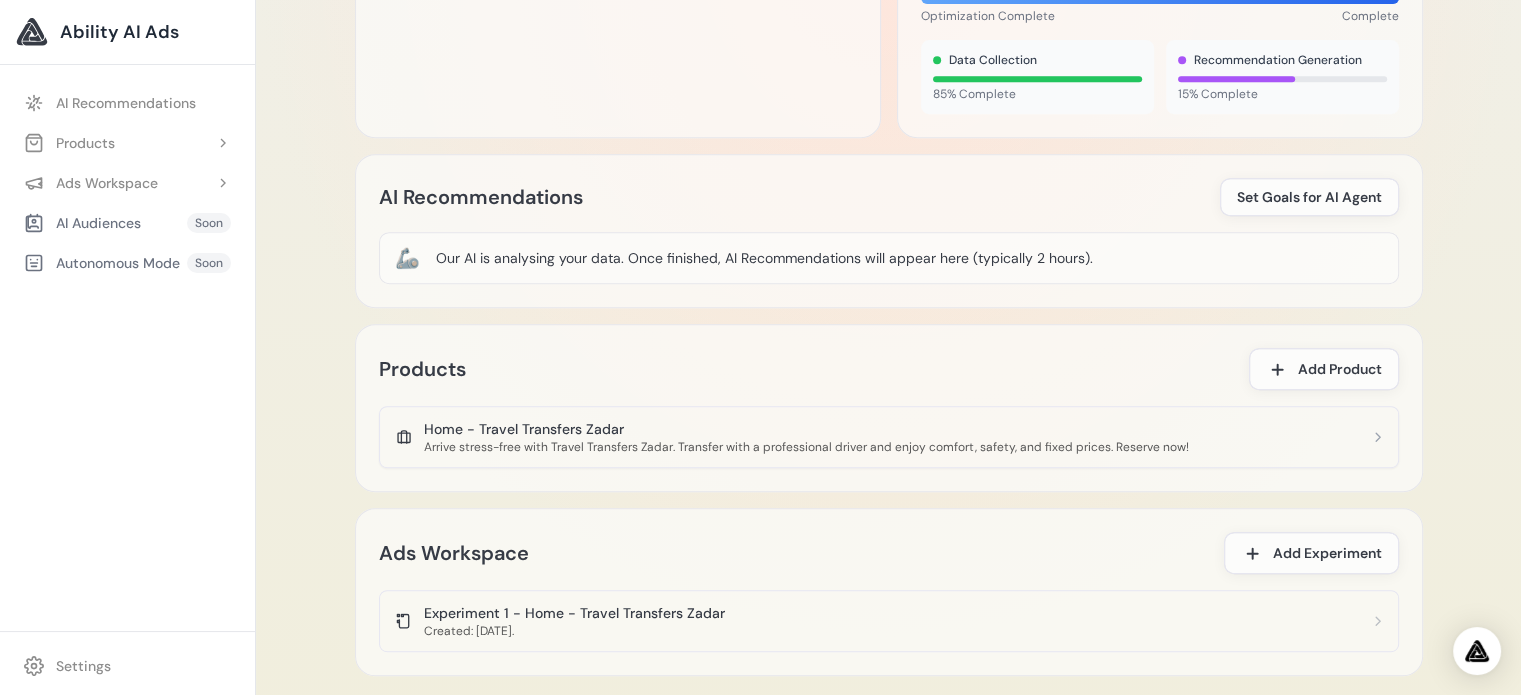 click on "Arrive stress-free with Travel Transfers Zadar. Transfer with a professional driver and enjoy comfort, safety, and fixed prices. Reserve now!" at bounding box center [806, 447] 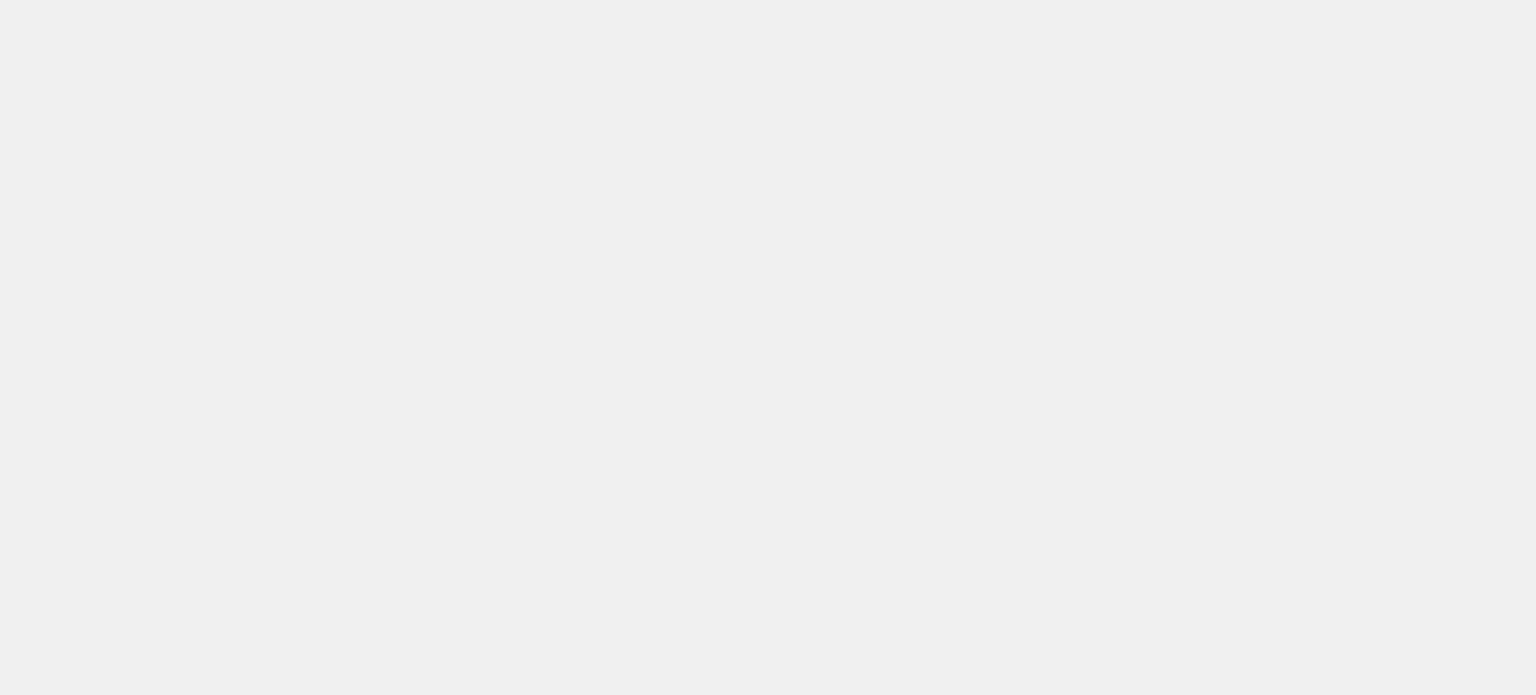 scroll, scrollTop: 0, scrollLeft: 0, axis: both 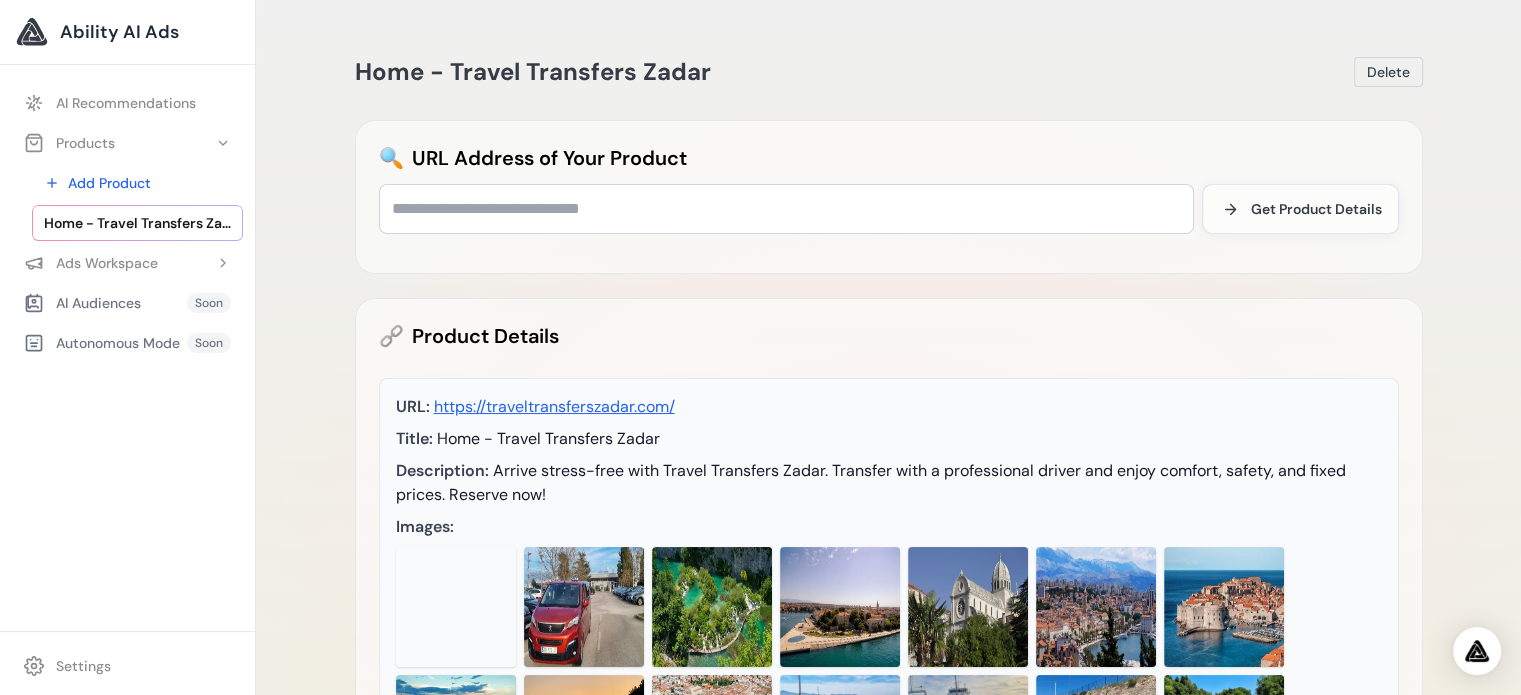 click on "Ability AI Ads" at bounding box center [119, 32] 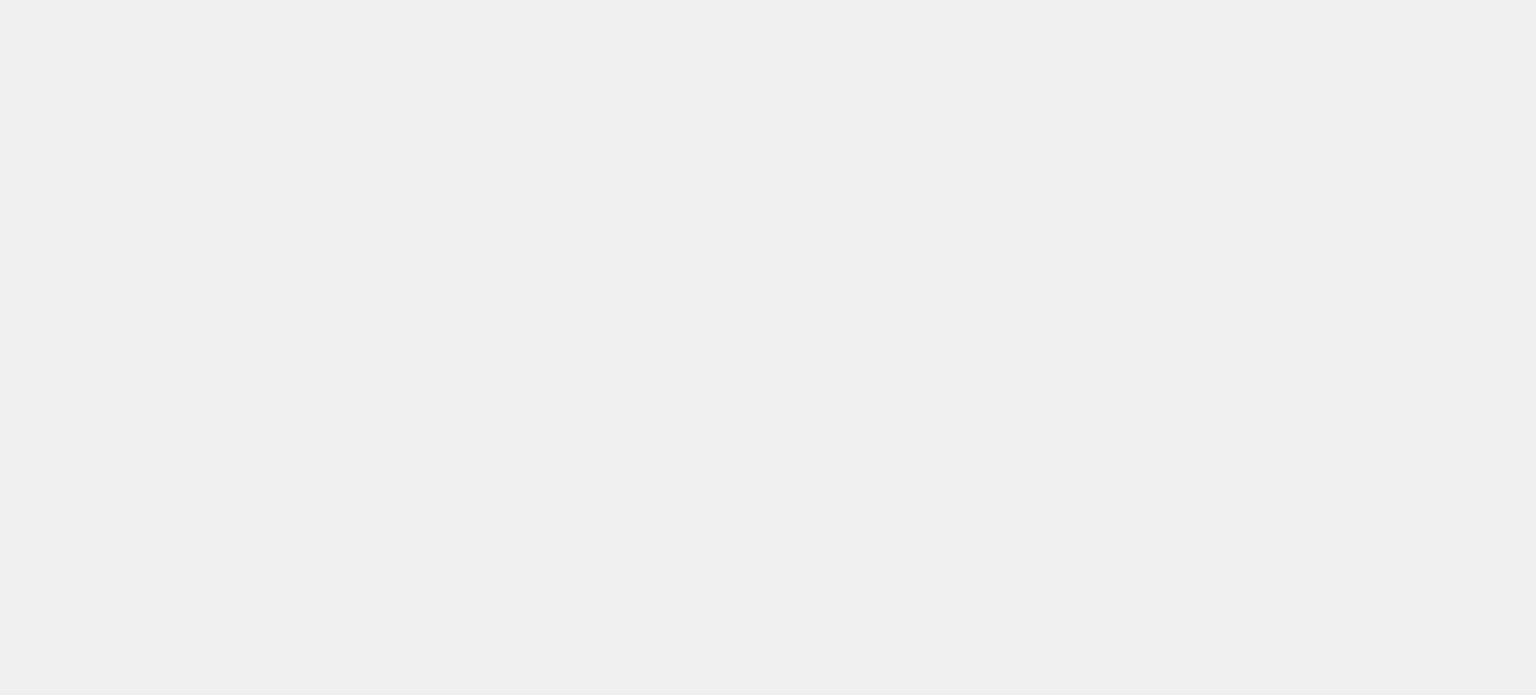 scroll, scrollTop: 0, scrollLeft: 0, axis: both 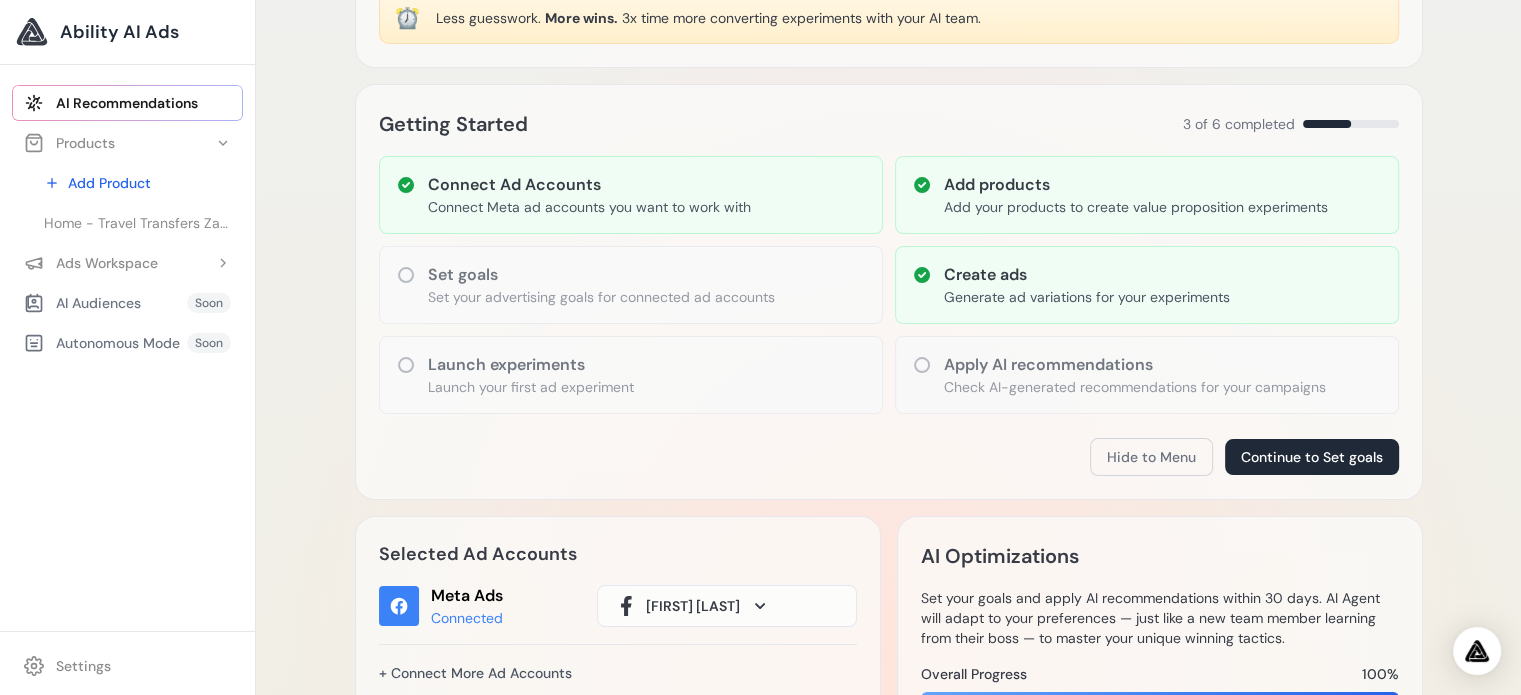 click 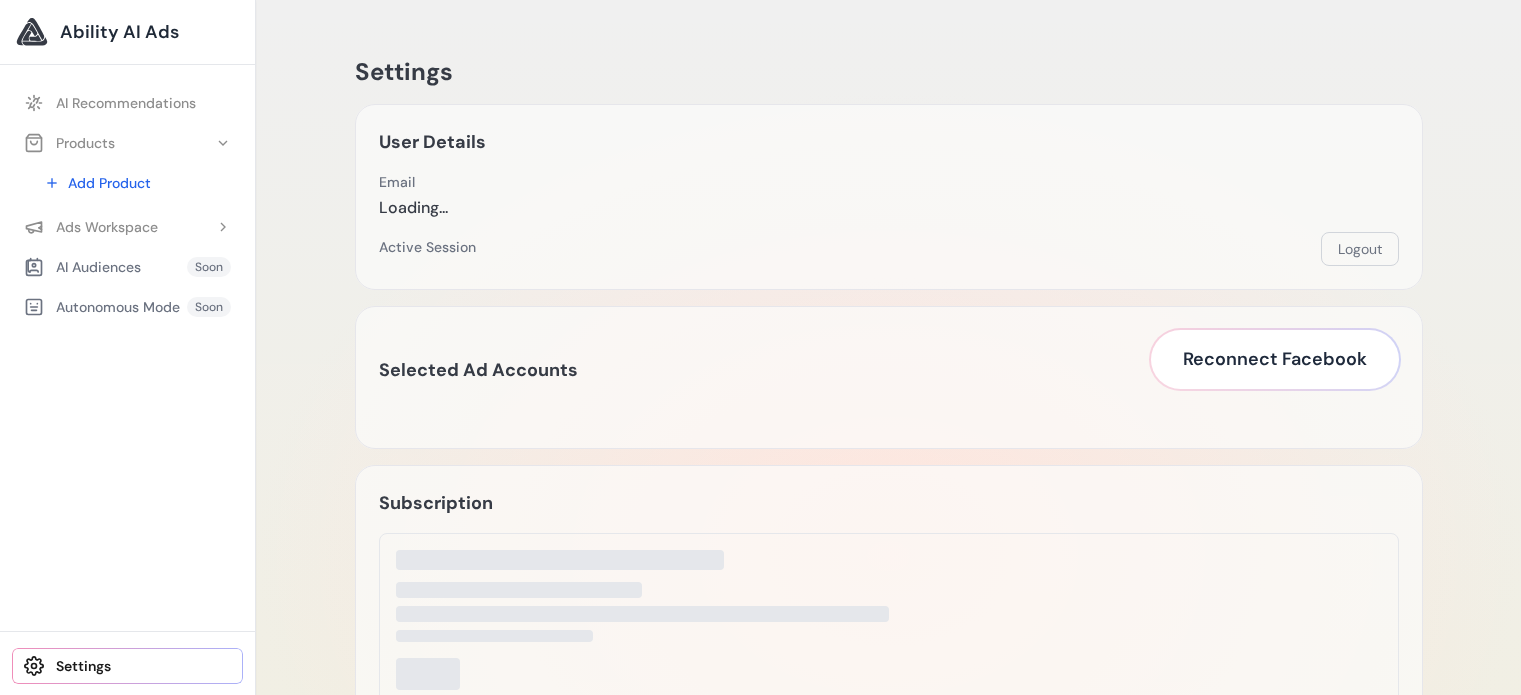 scroll, scrollTop: 0, scrollLeft: 0, axis: both 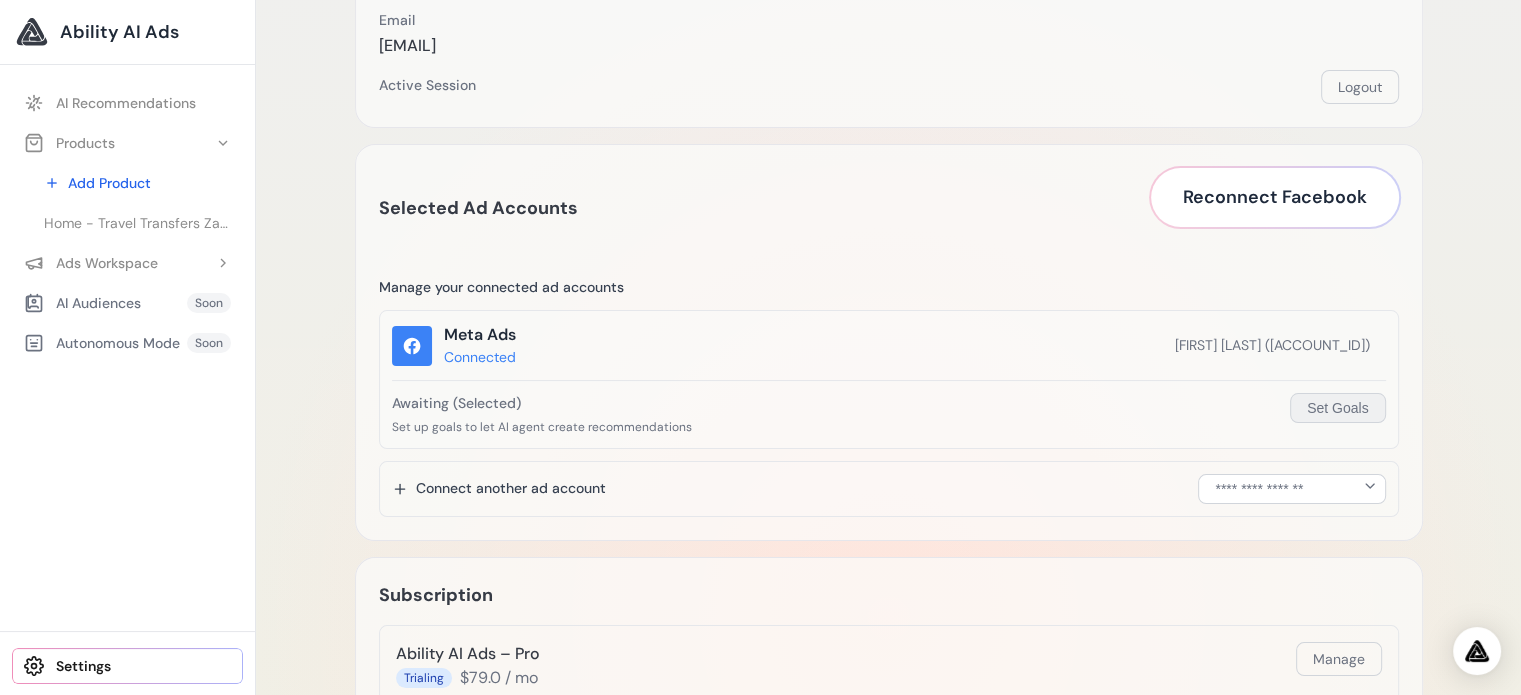 click on "Set Goals" at bounding box center (1337, 408) 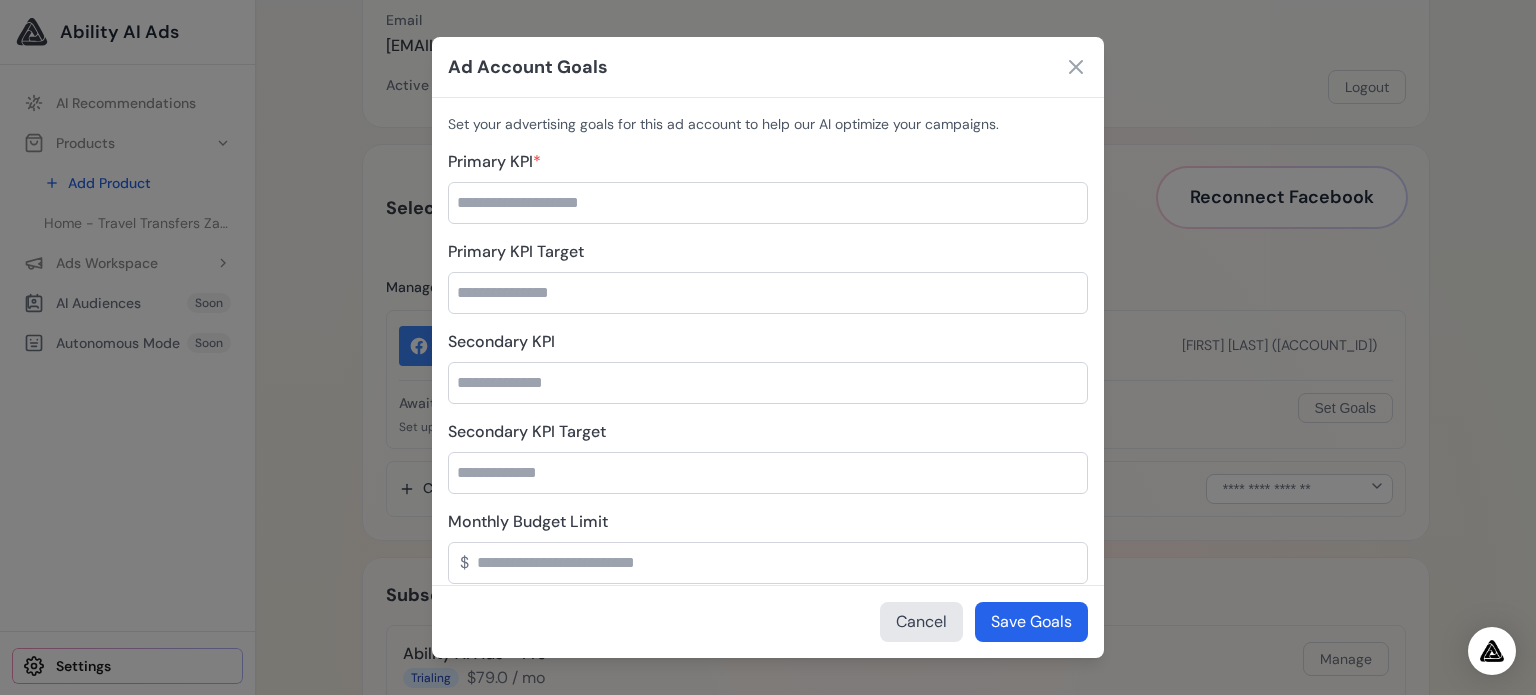 click on "Primary KPI  *" at bounding box center (768, 203) 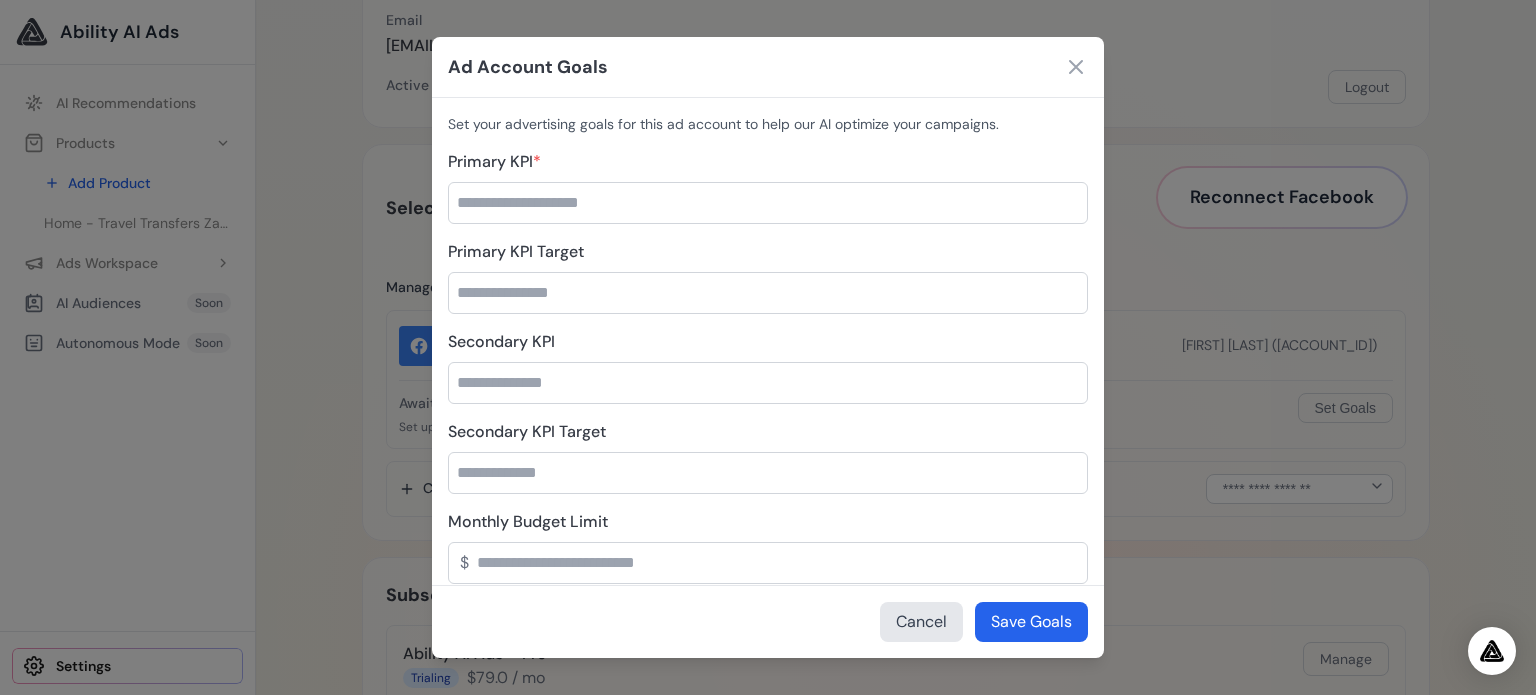 type on "***" 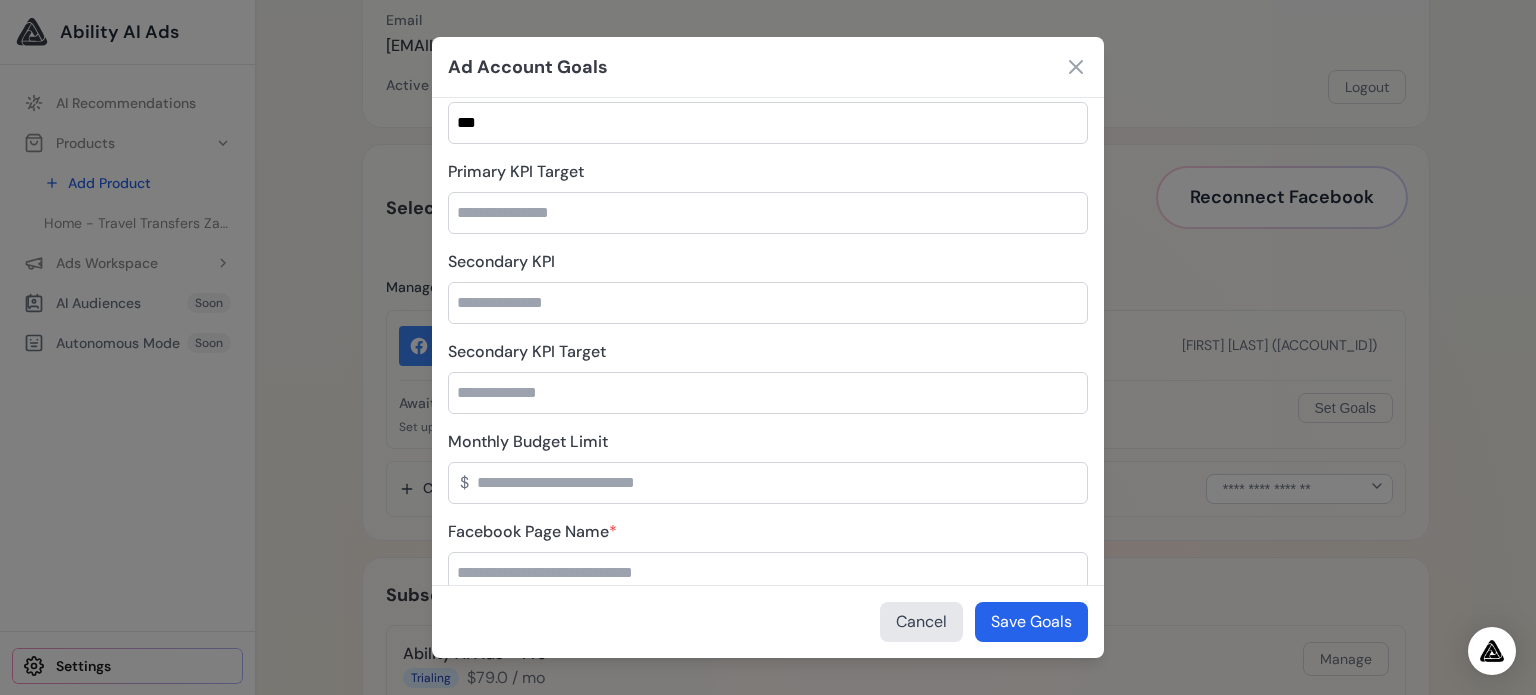 scroll, scrollTop: 200, scrollLeft: 0, axis: vertical 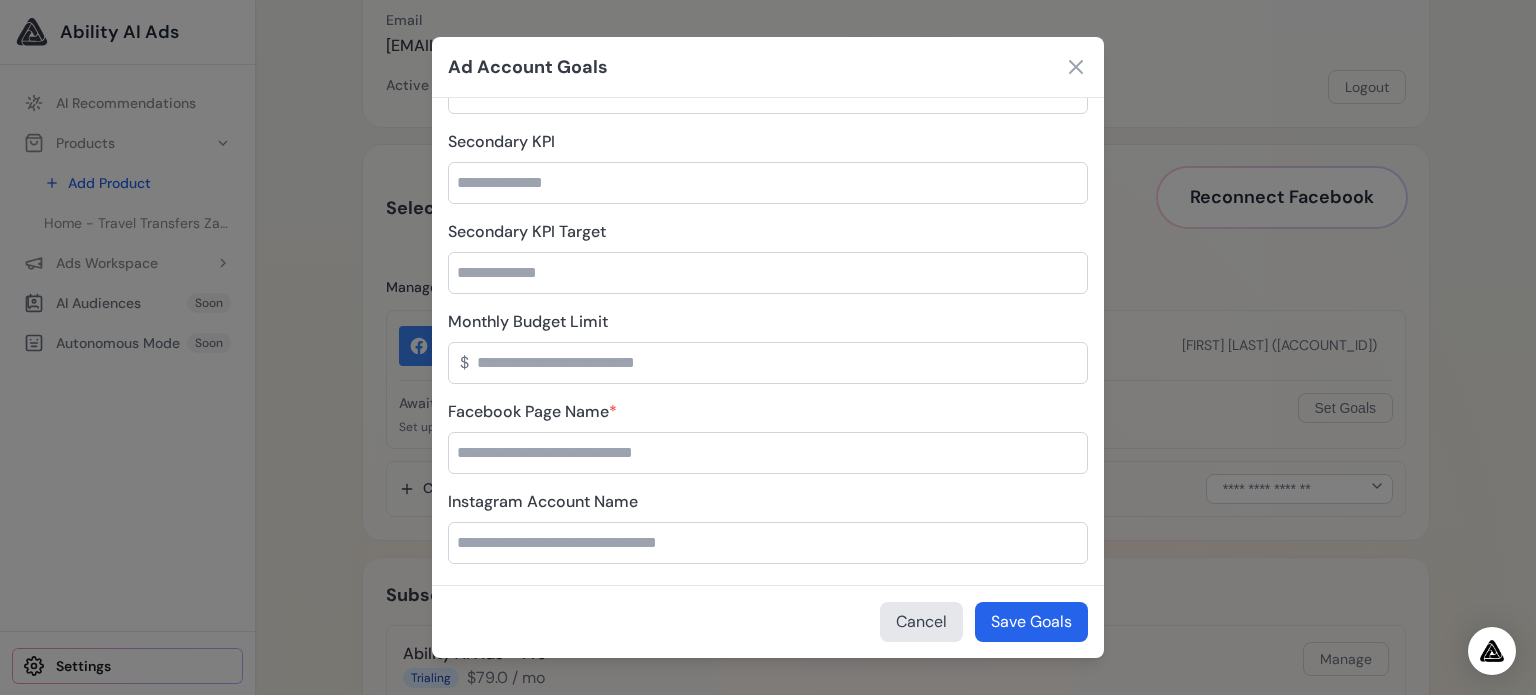 click on "Facebook Page Name  *" at bounding box center [768, 453] 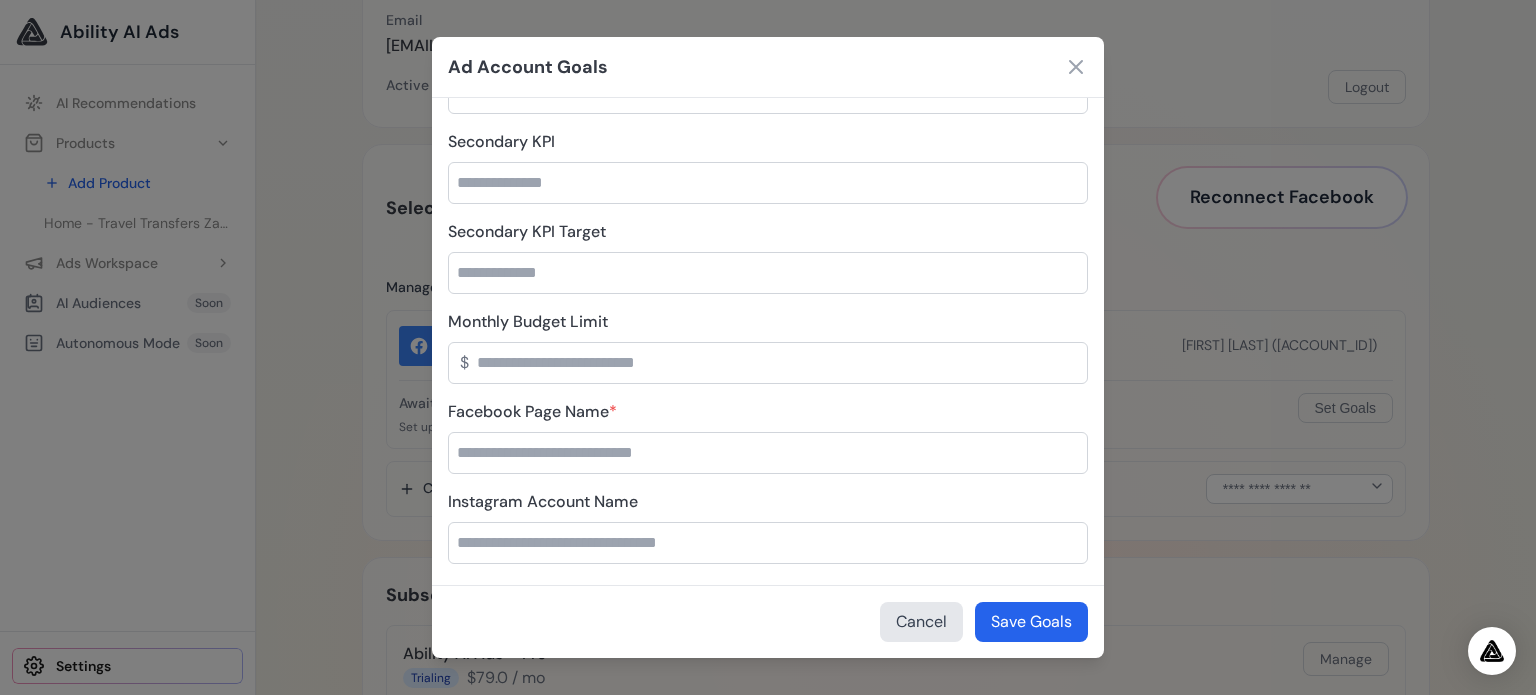 type on "**********" 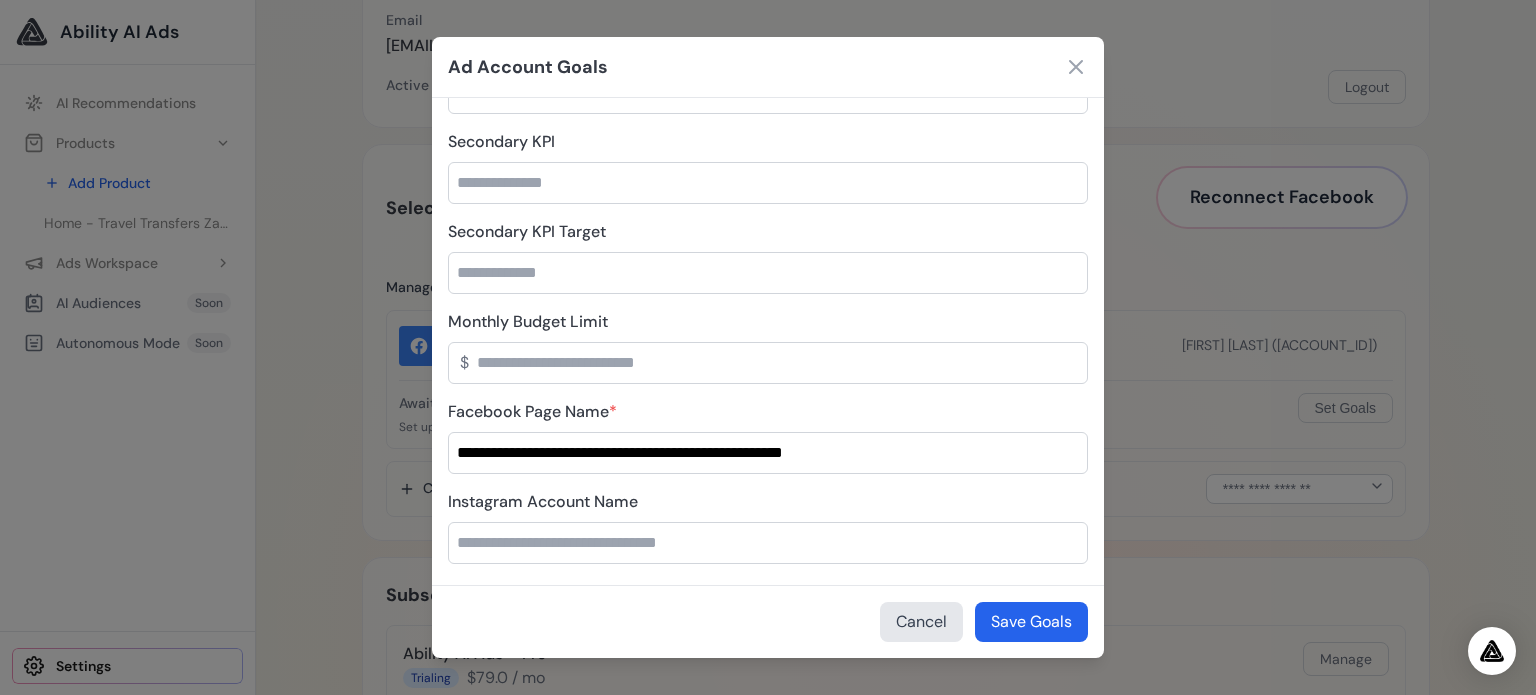 scroll, scrollTop: 400, scrollLeft: 0, axis: vertical 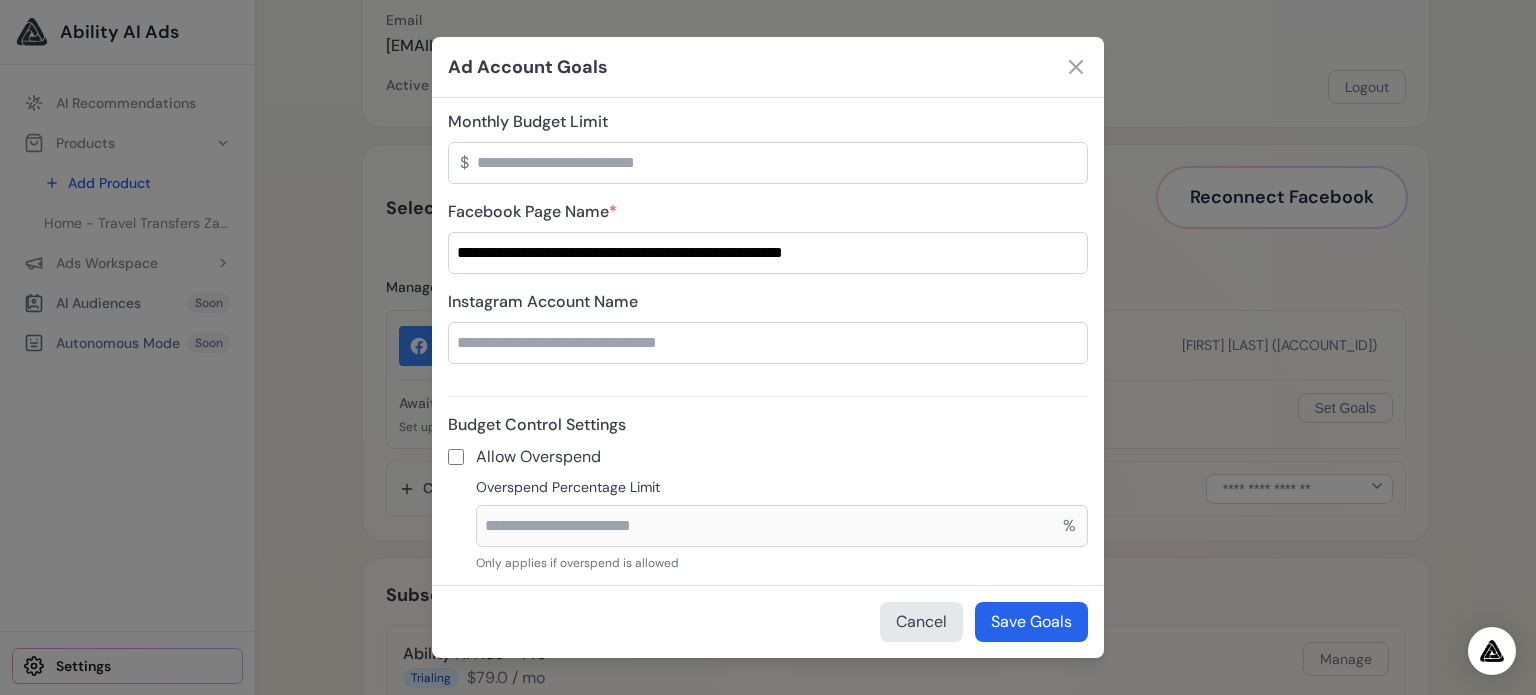 click on "Instagram Account Name" at bounding box center [768, 343] 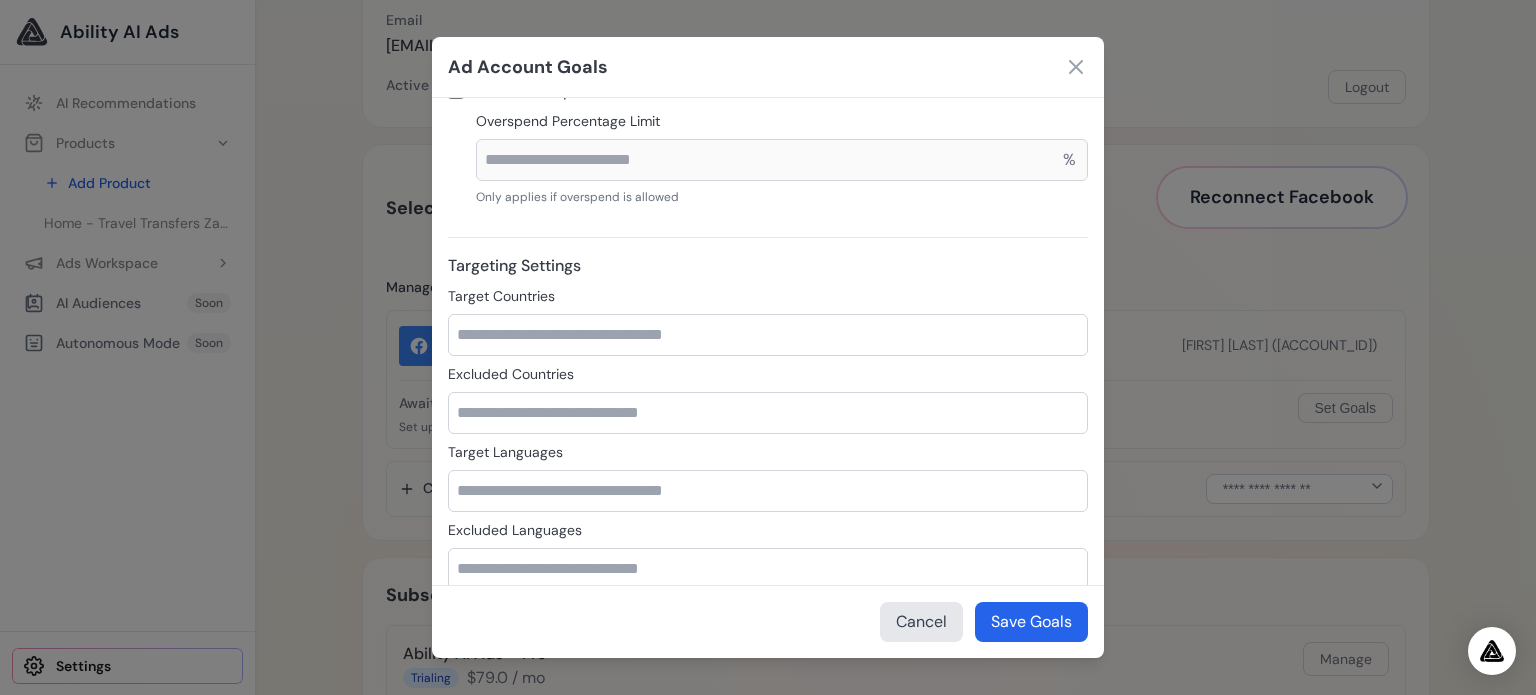 scroll, scrollTop: 800, scrollLeft: 0, axis: vertical 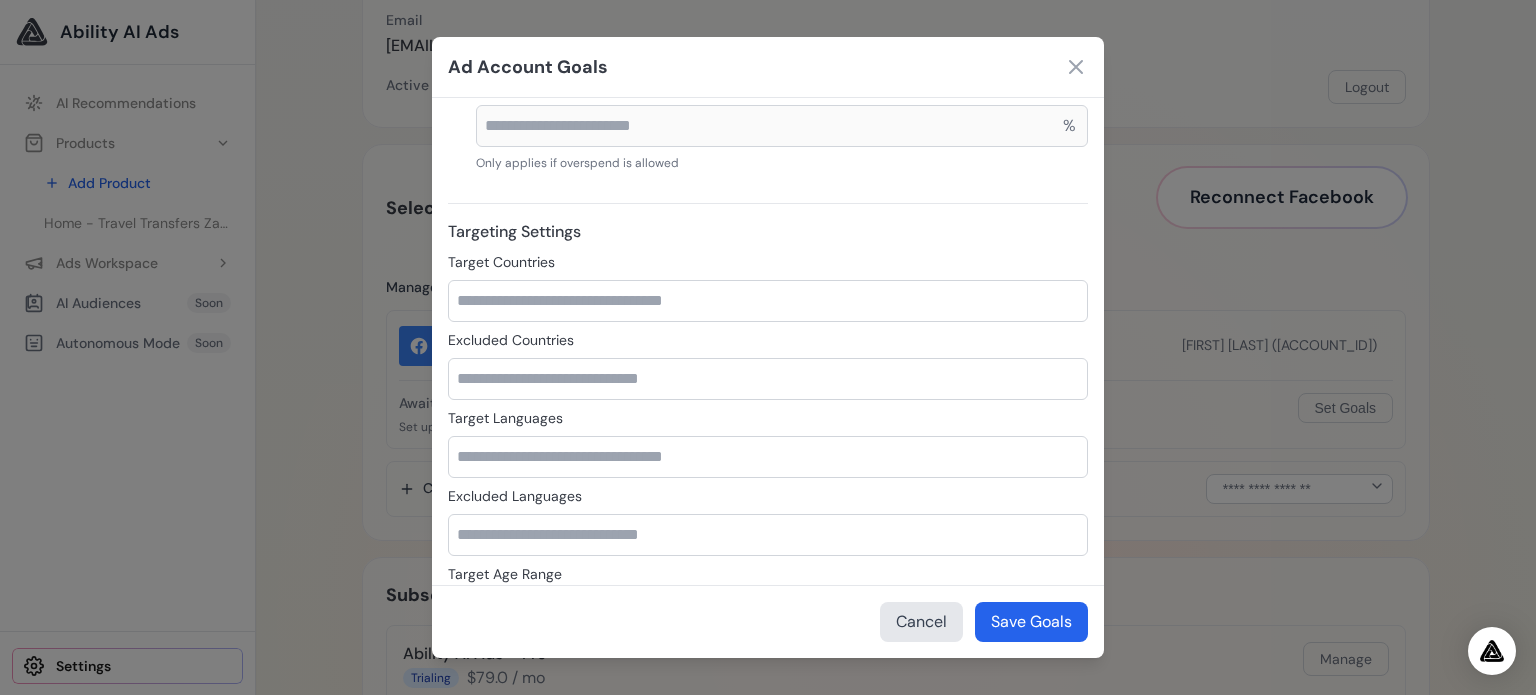 click on "Target Countries" at bounding box center (768, 301) 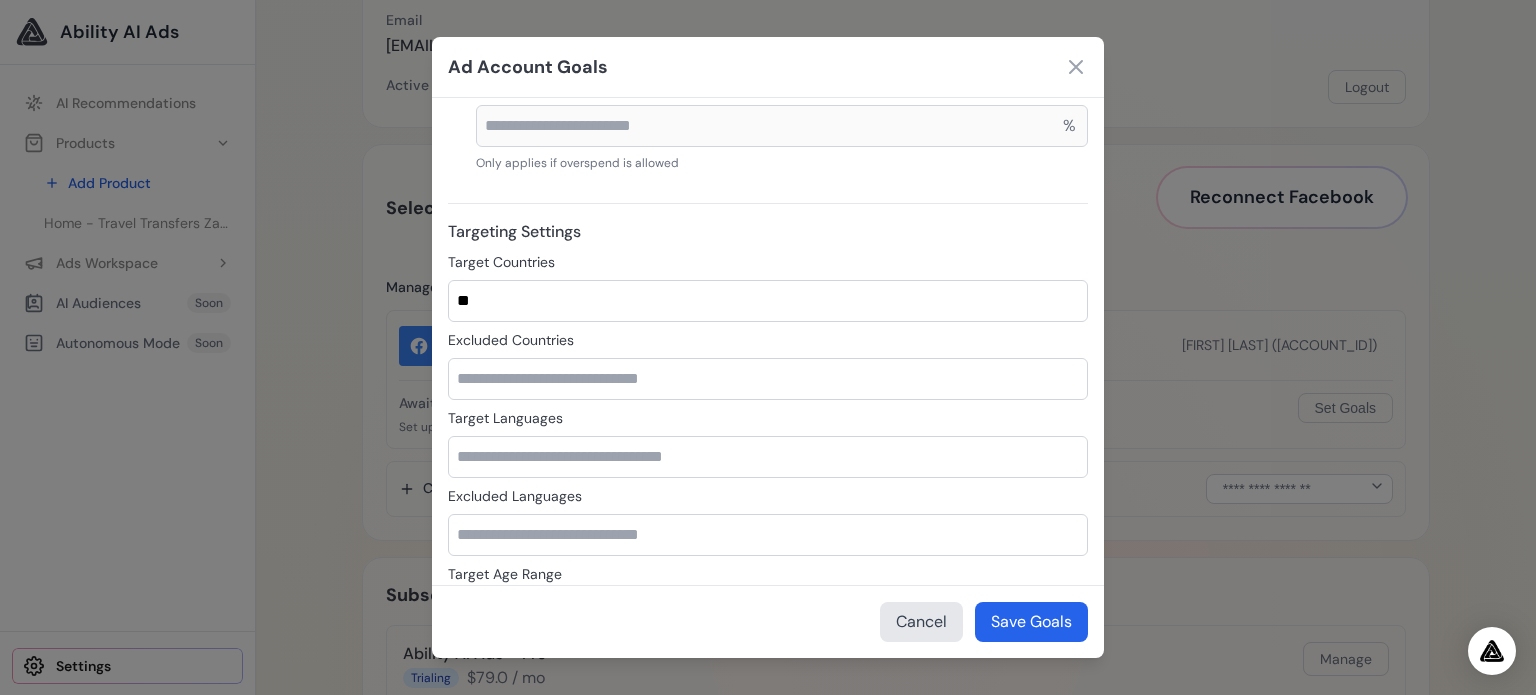 type on "*" 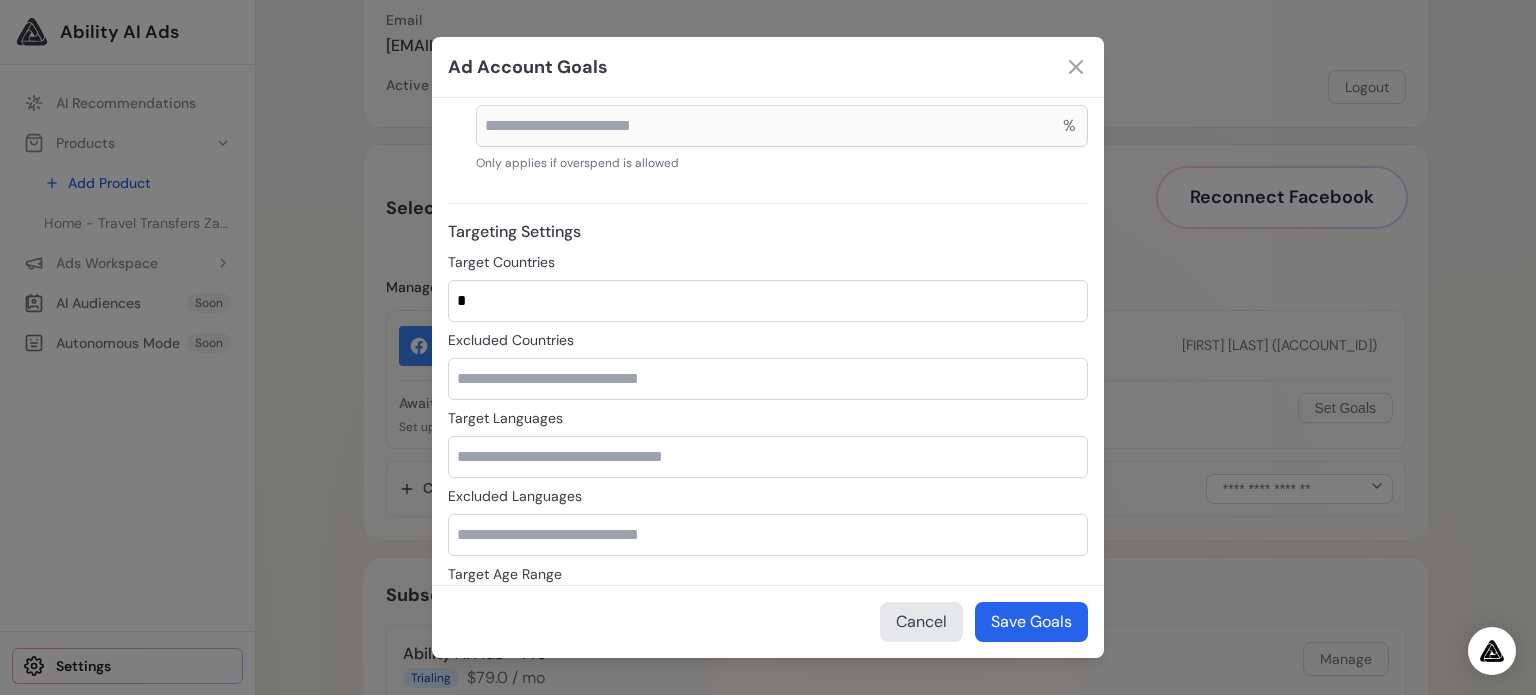 type 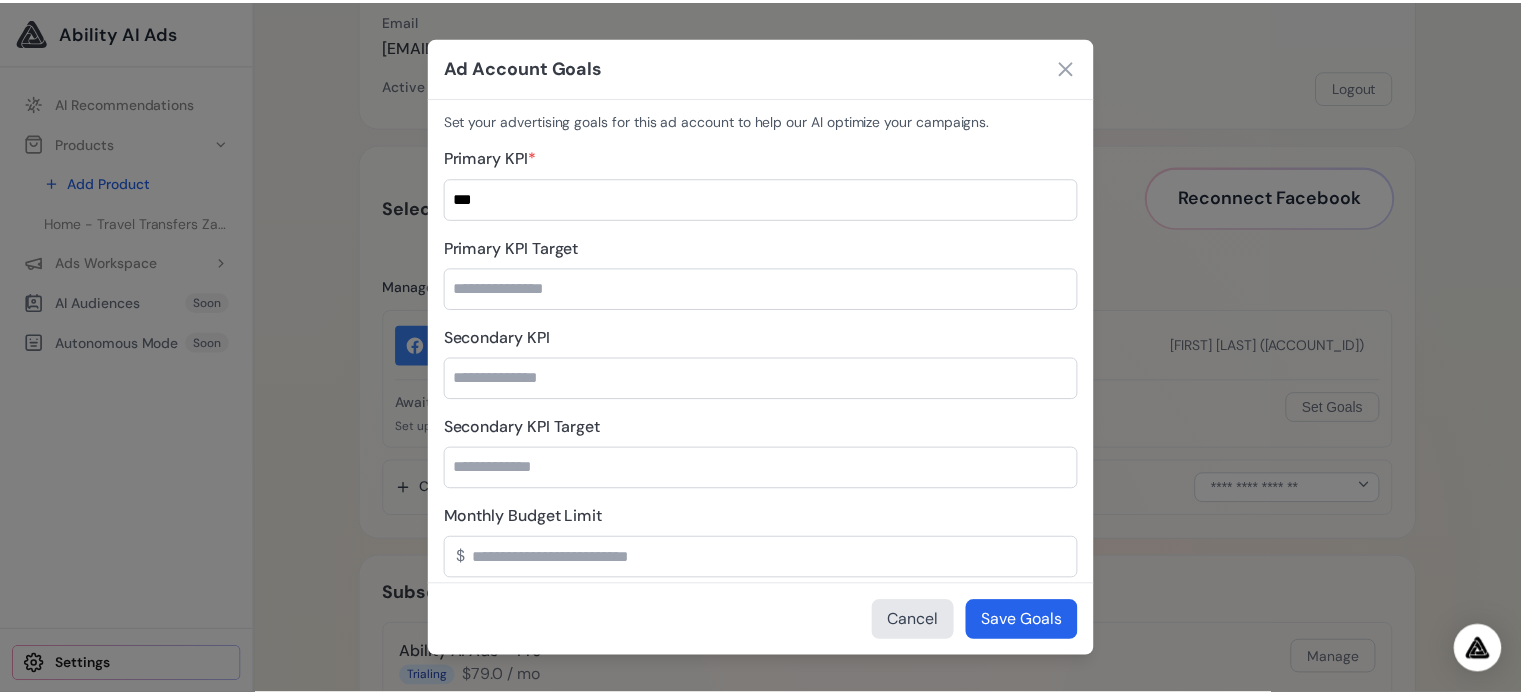 scroll, scrollTop: 0, scrollLeft: 0, axis: both 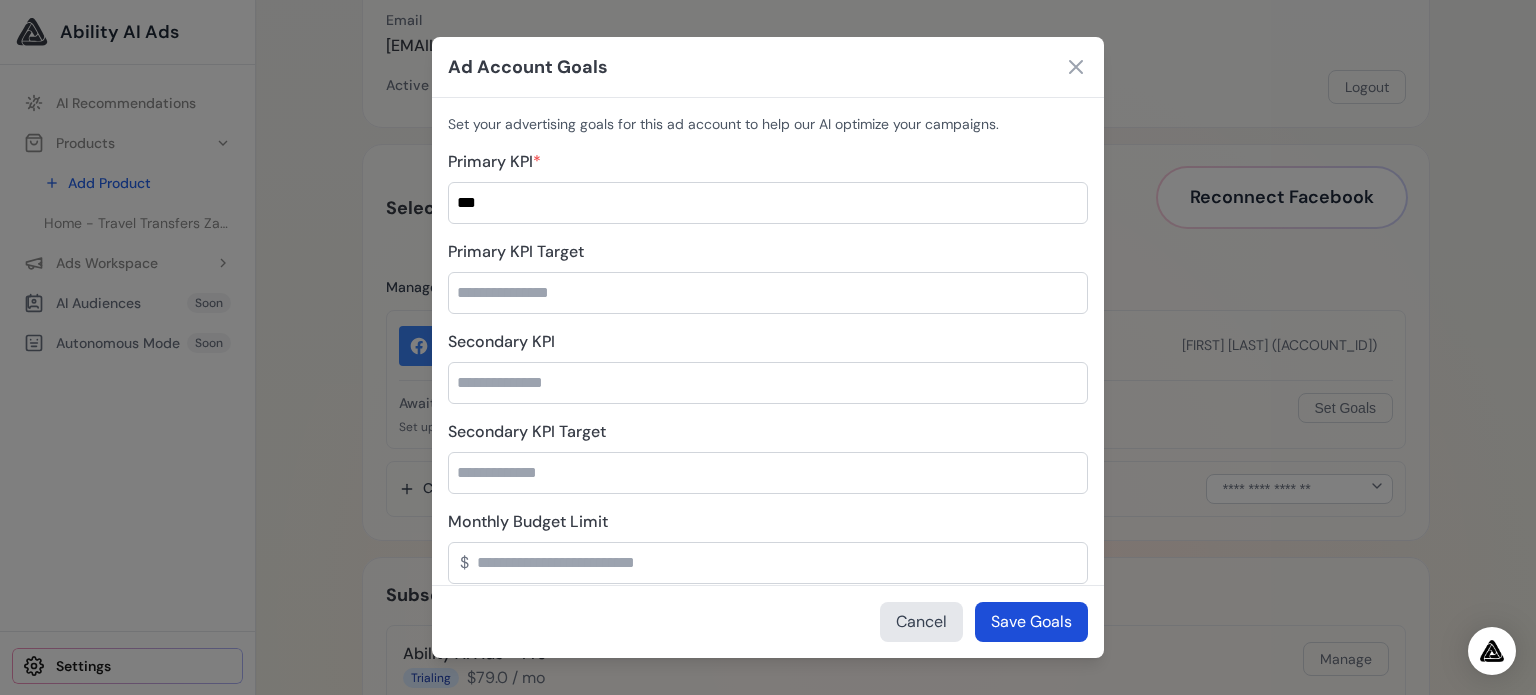 click on "Save Goals" at bounding box center [1031, 622] 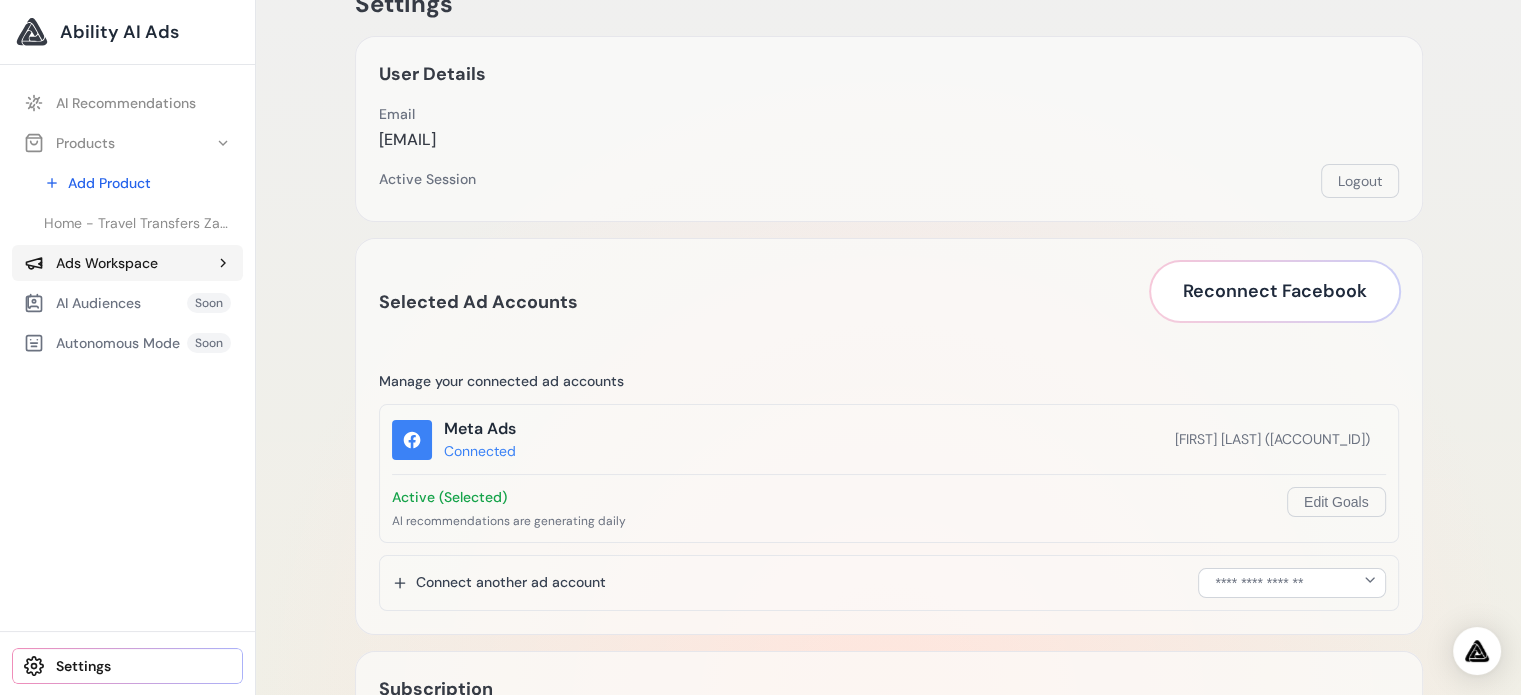 scroll, scrollTop: 62, scrollLeft: 0, axis: vertical 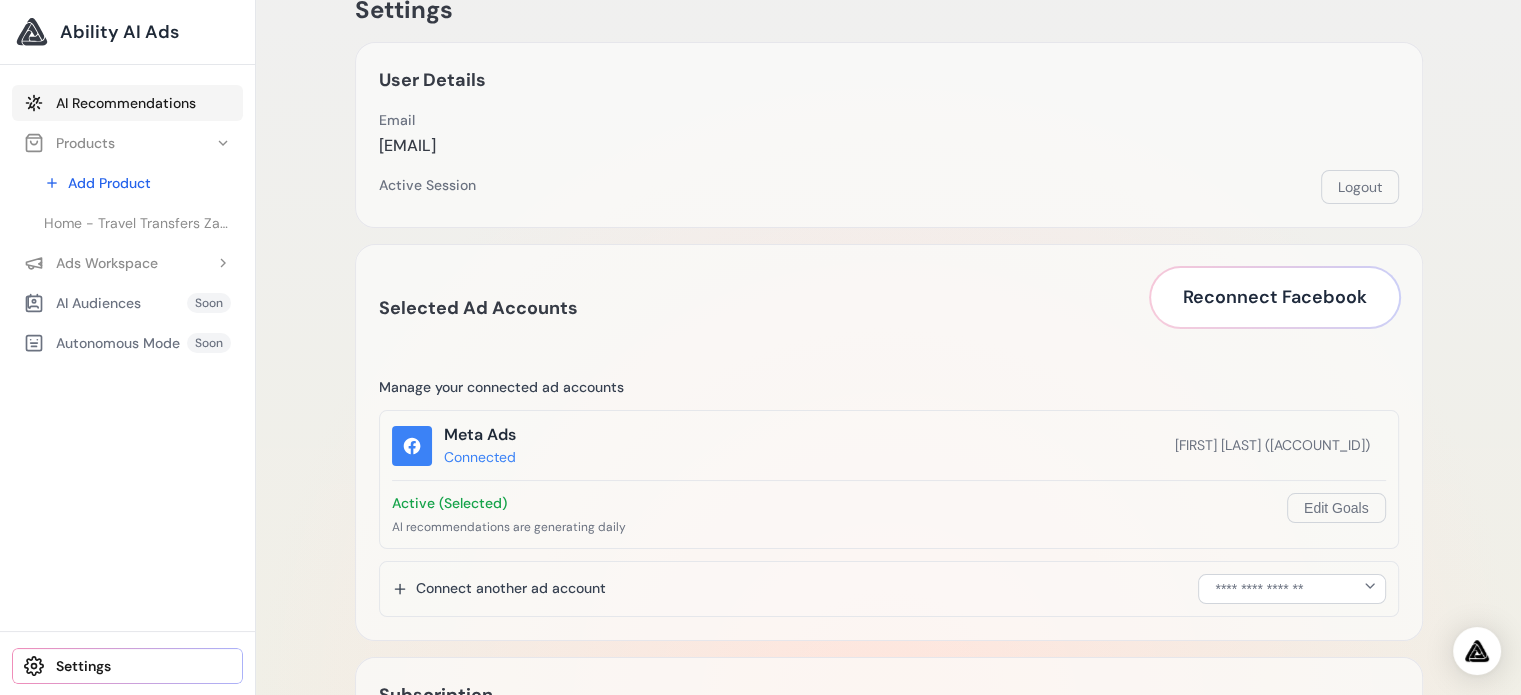 click on "AI Recommendations" at bounding box center [127, 103] 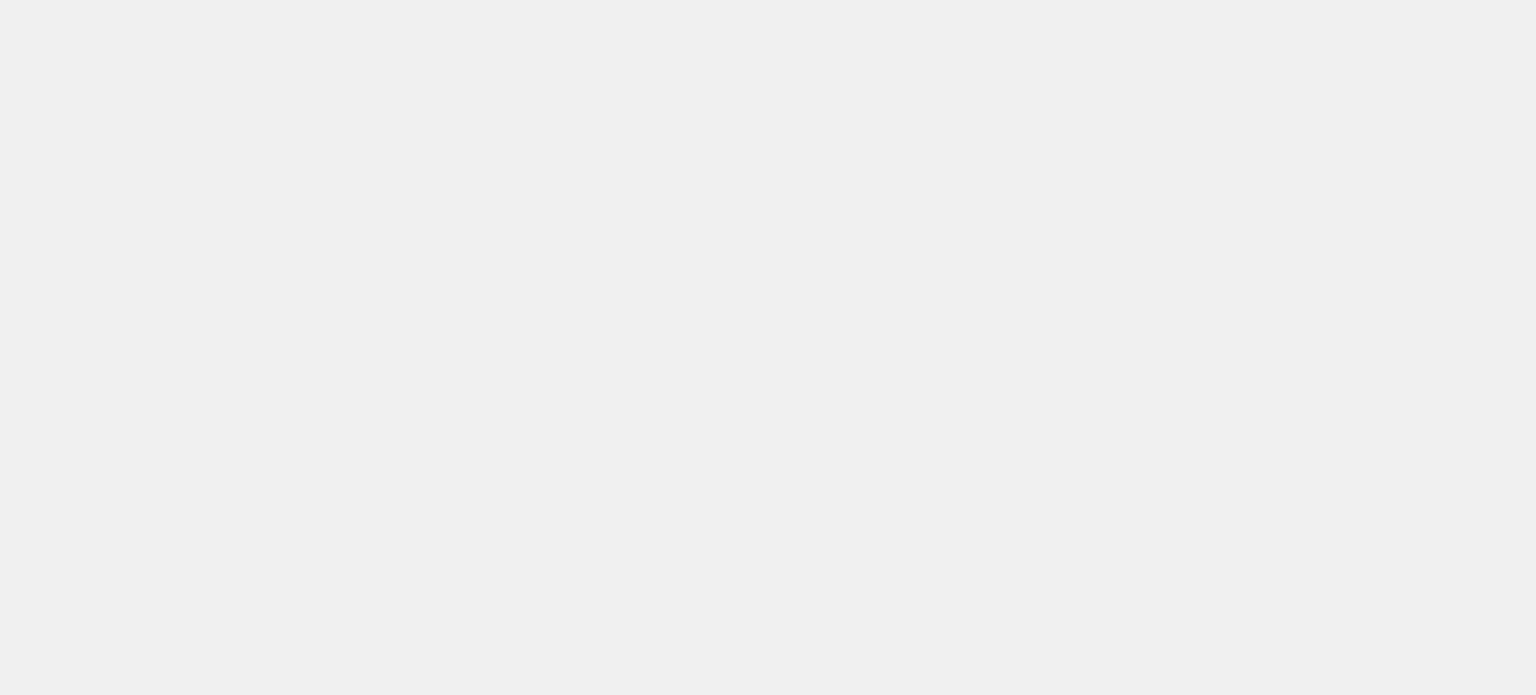 scroll, scrollTop: 0, scrollLeft: 0, axis: both 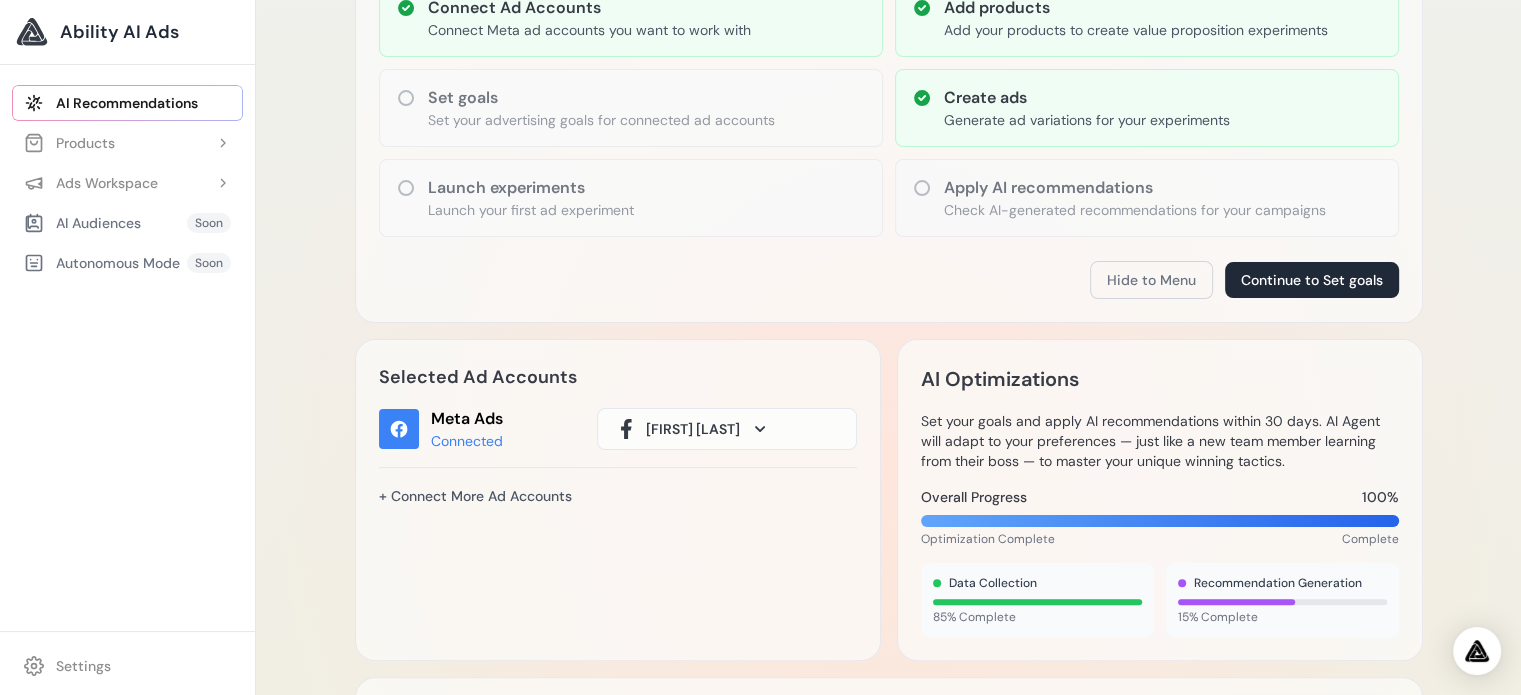 click on "Launch experiments" at bounding box center [531, 188] 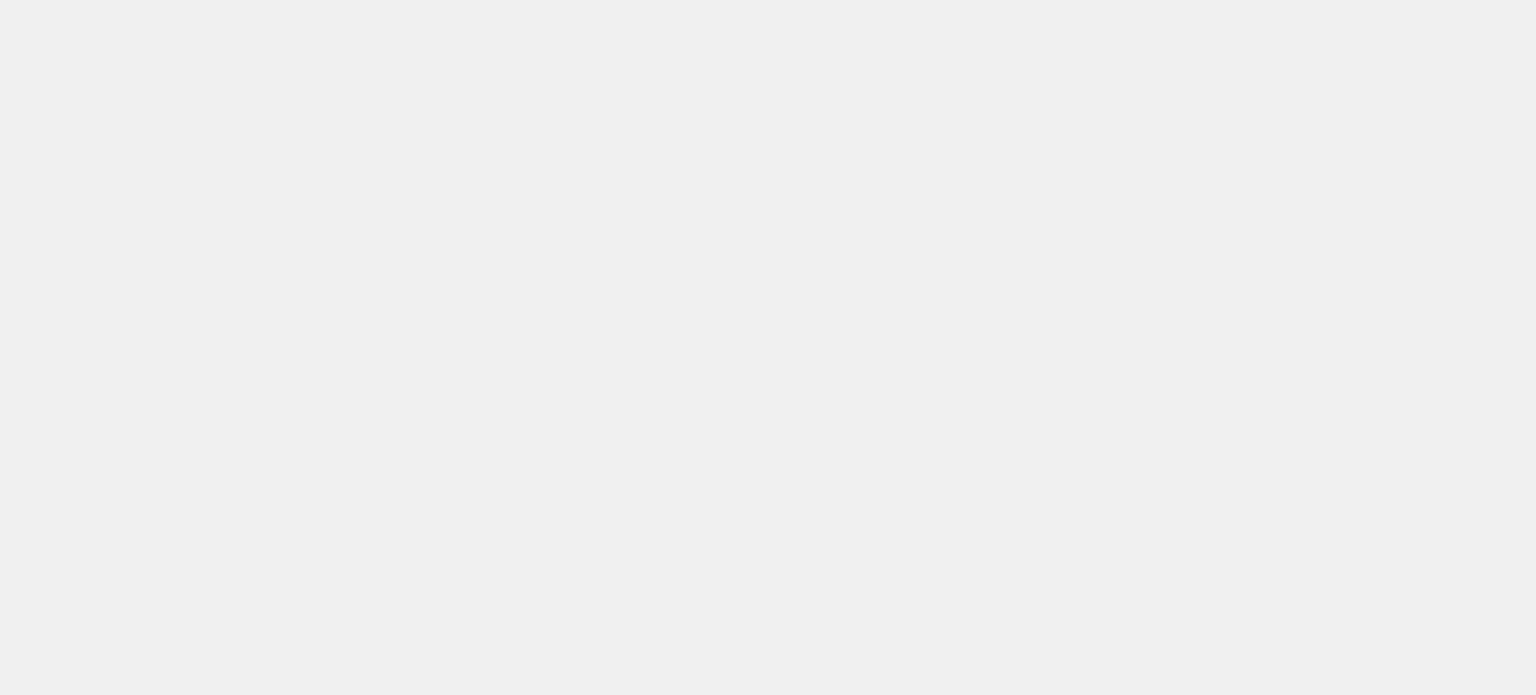 scroll, scrollTop: 0, scrollLeft: 0, axis: both 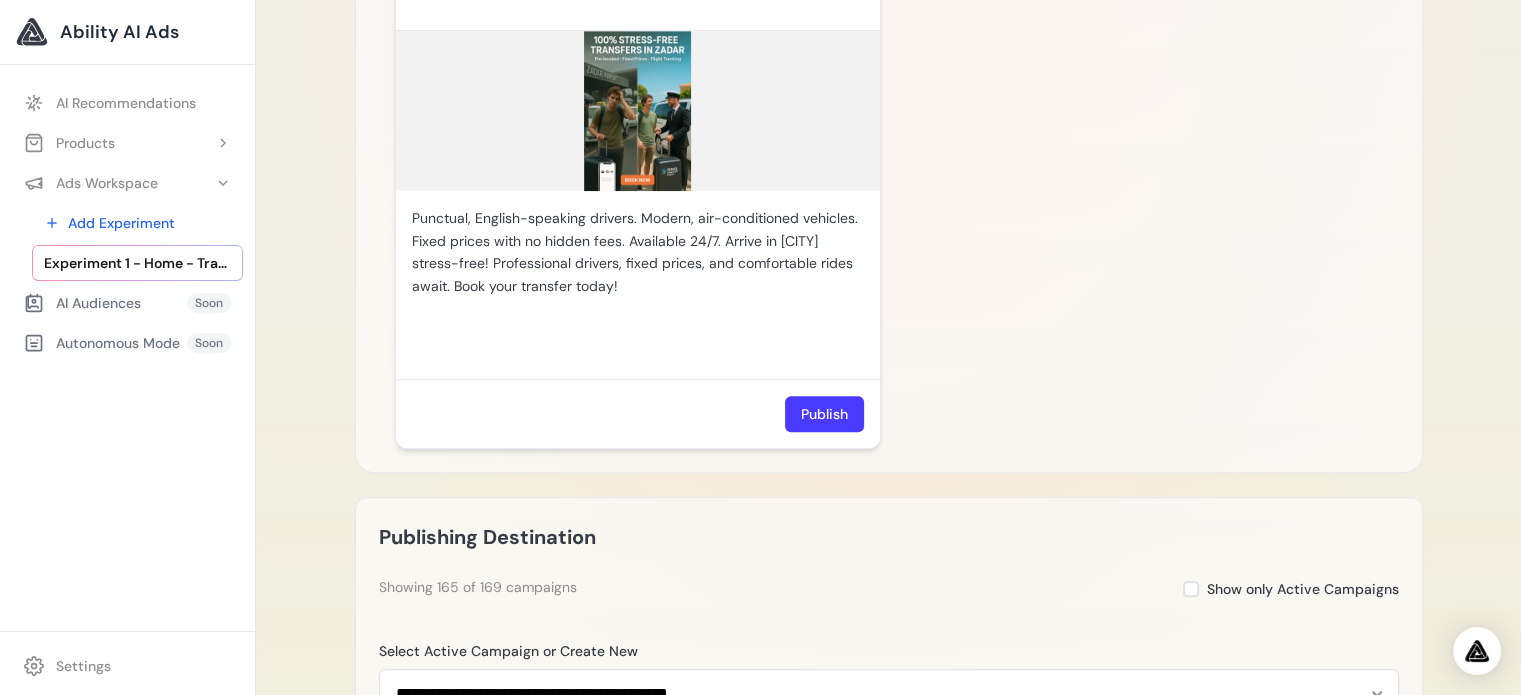 click on "Publish" at bounding box center [824, 414] 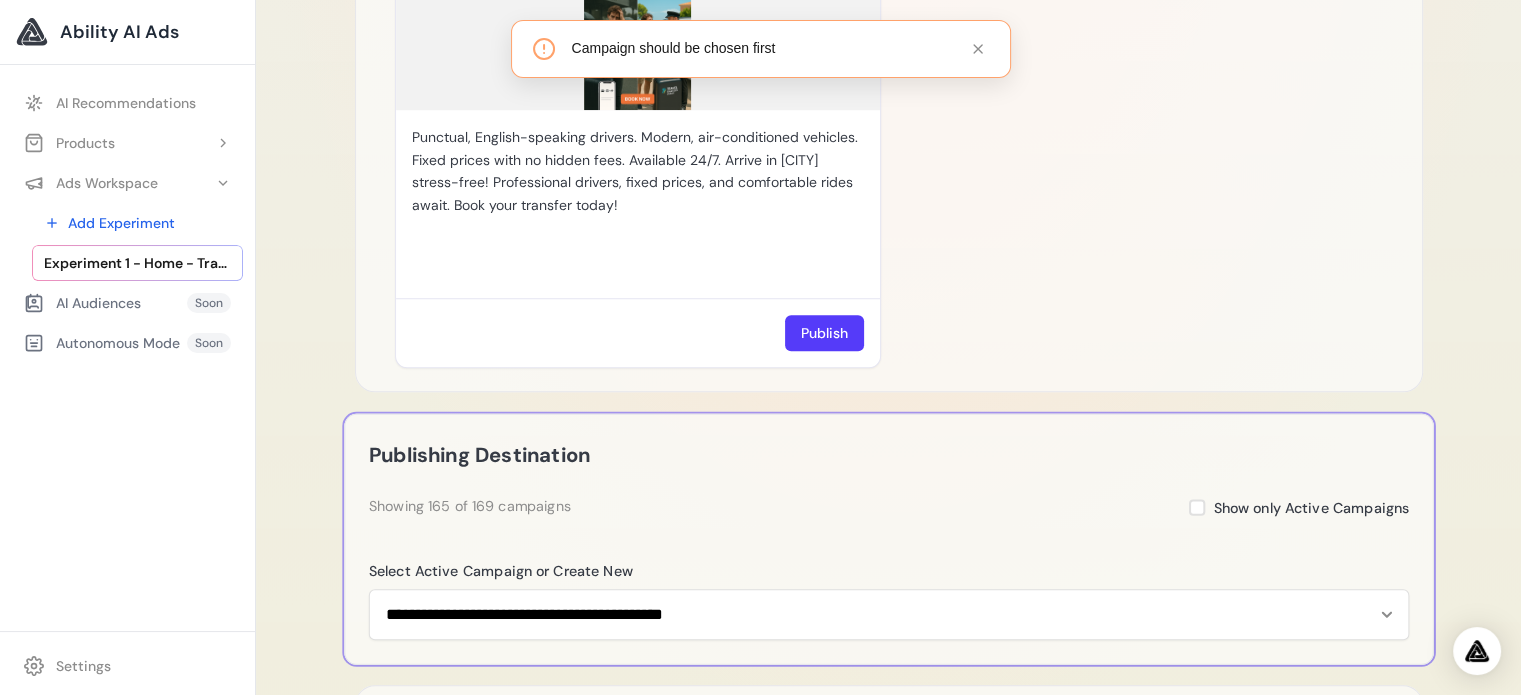 scroll, scrollTop: 1672, scrollLeft: 0, axis: vertical 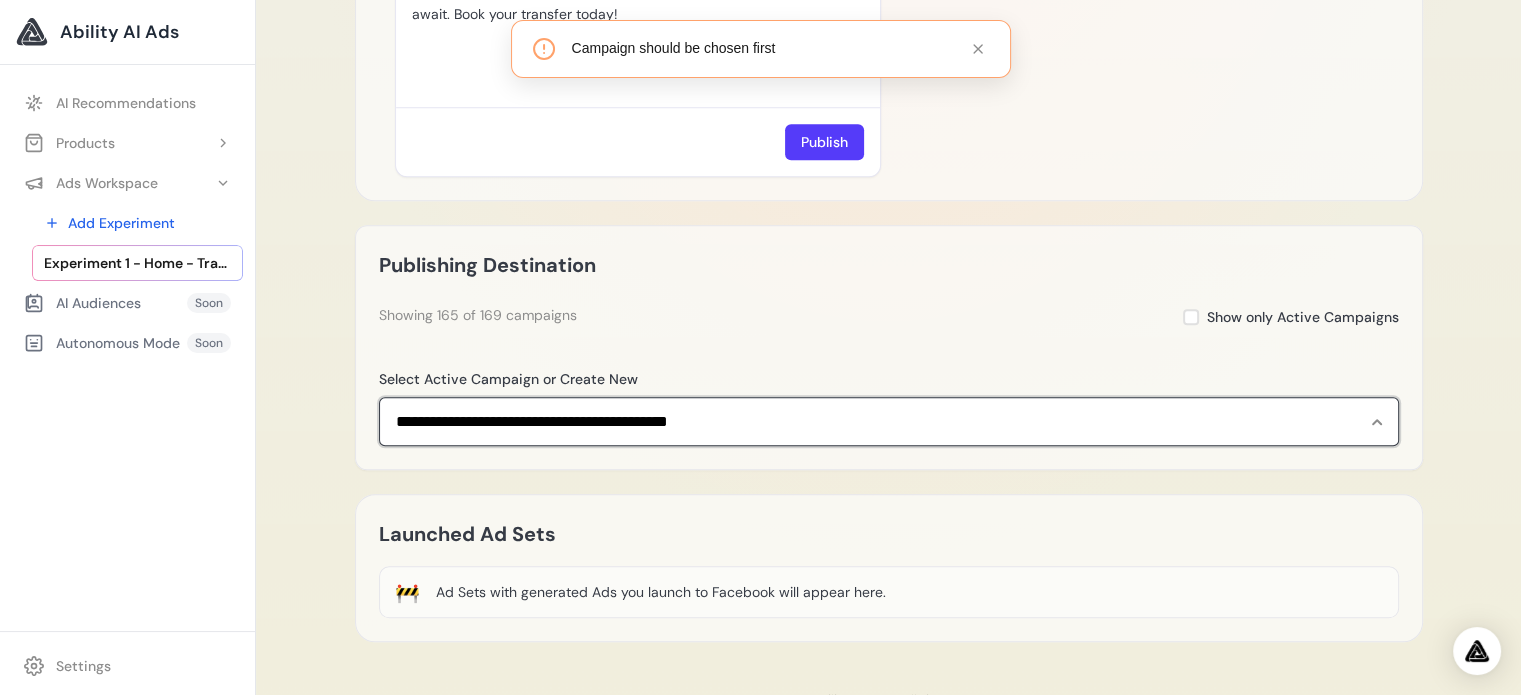 click on "**********" at bounding box center [889, 422] 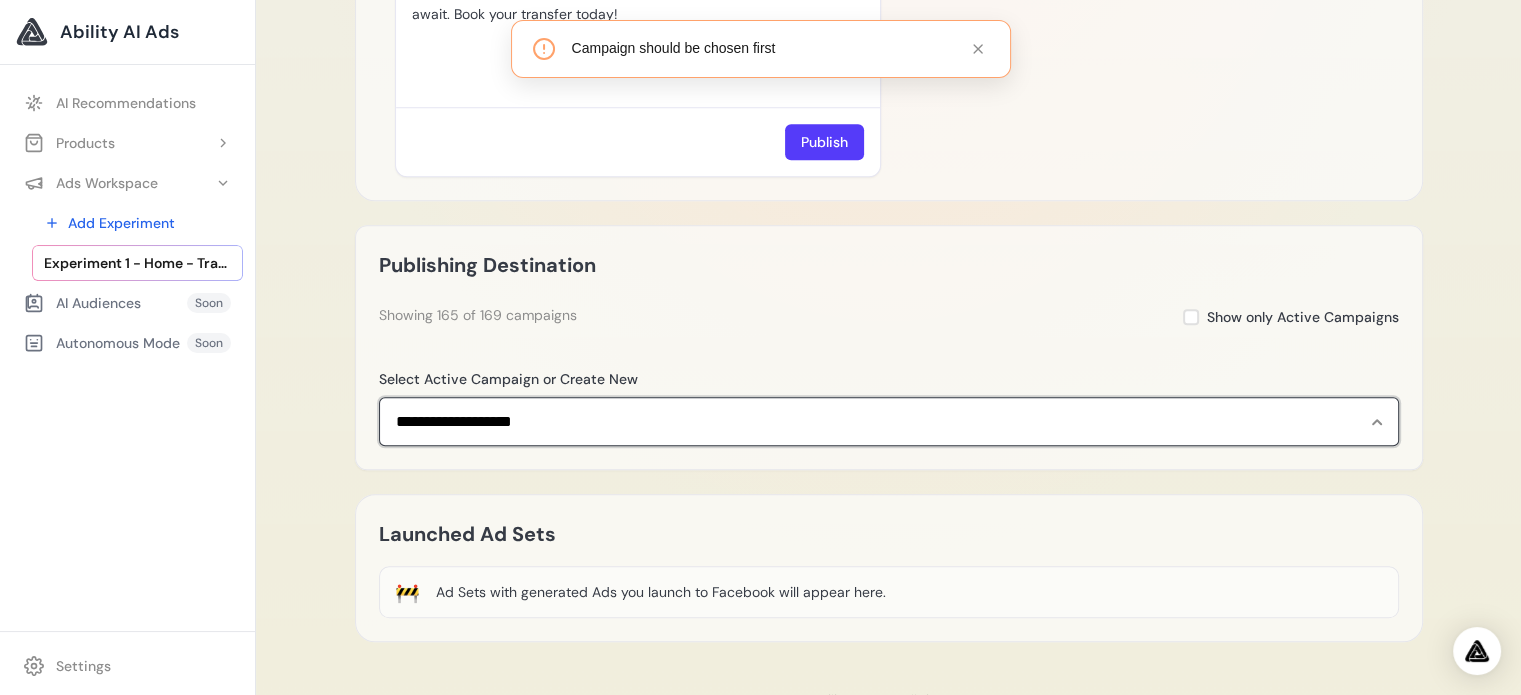 click on "**********" at bounding box center [889, 422] 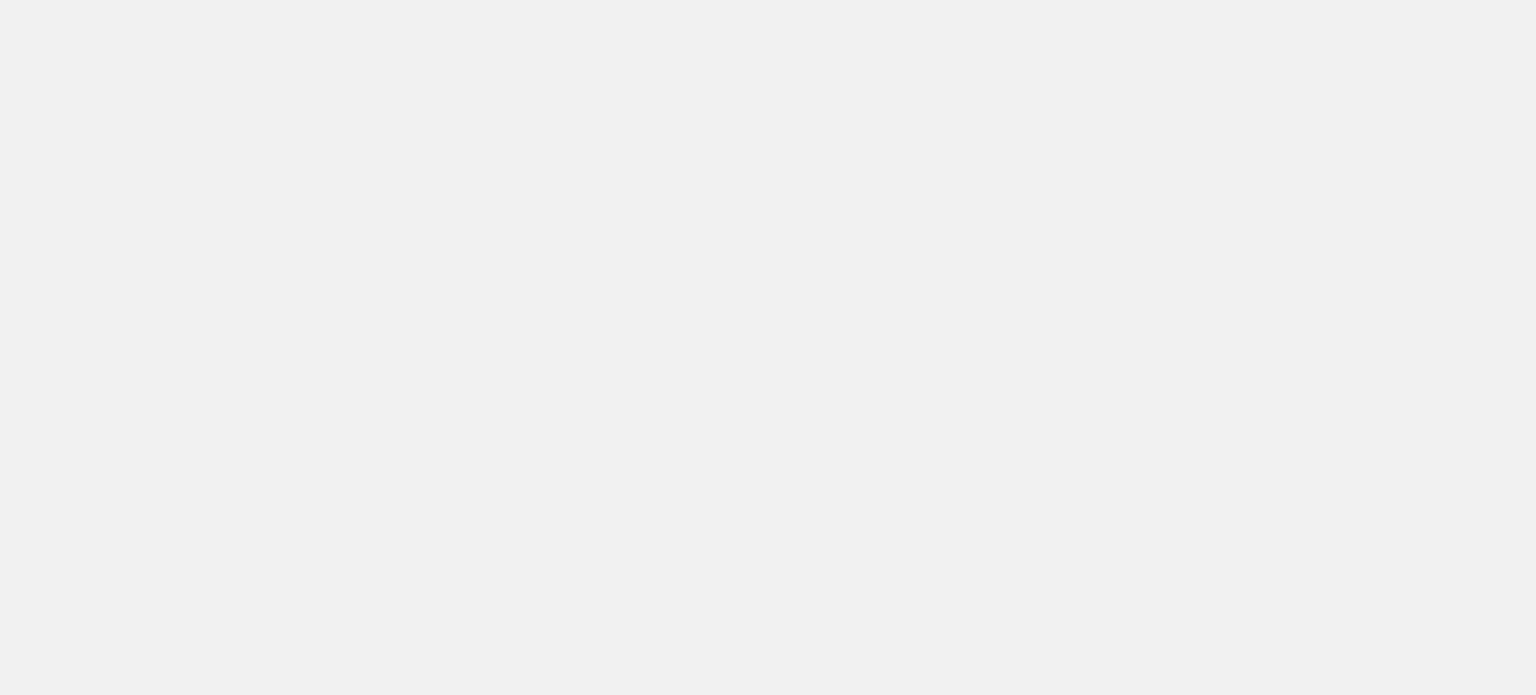scroll, scrollTop: 0, scrollLeft: 0, axis: both 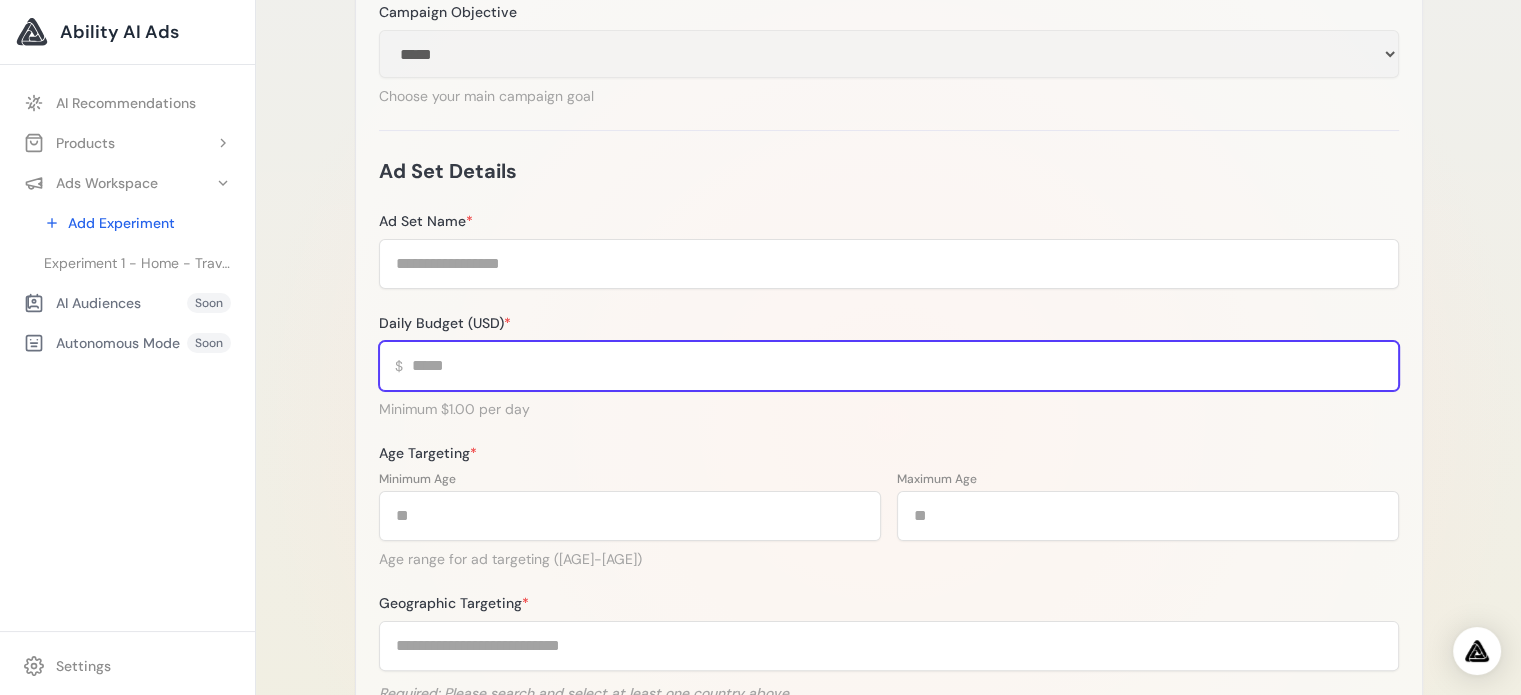 click on "Daily Budget (USD)  *" at bounding box center (889, 366) 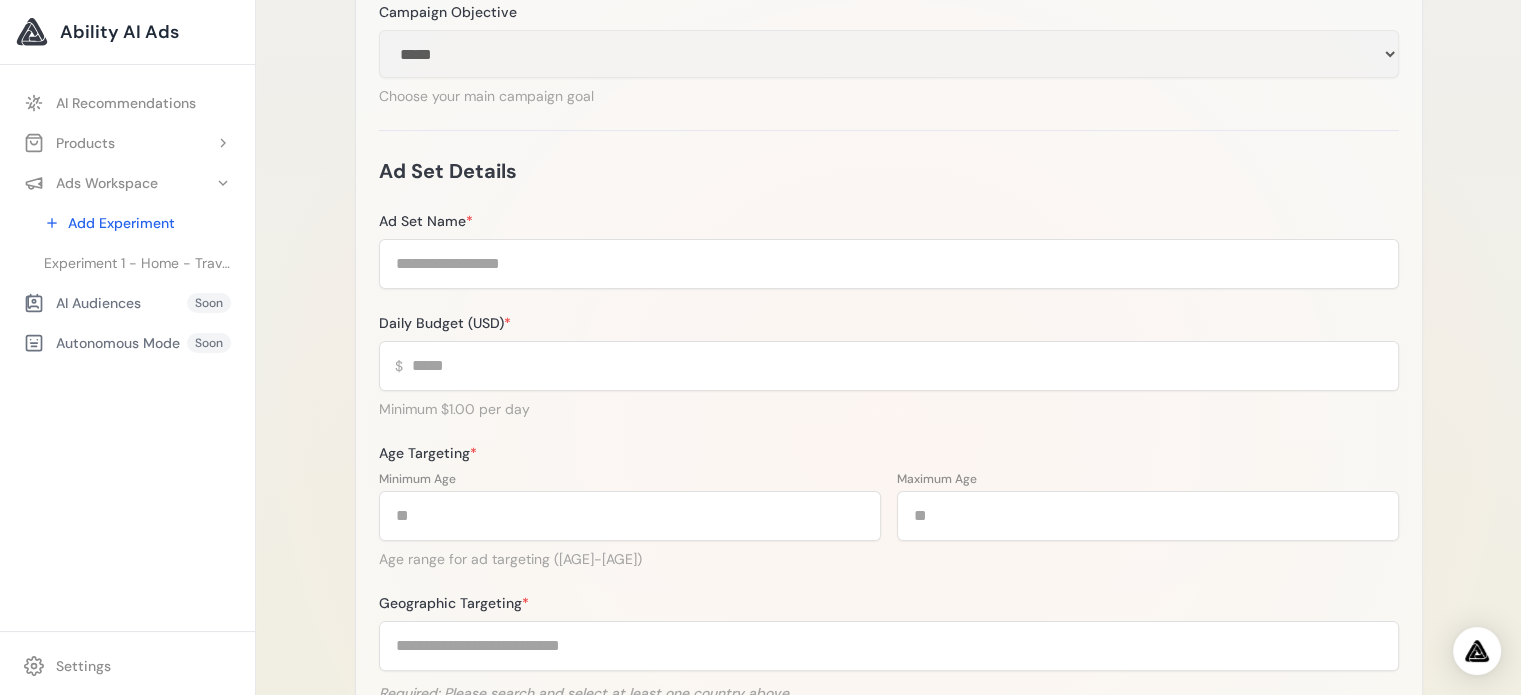 click on "**********" at bounding box center [889, 383] 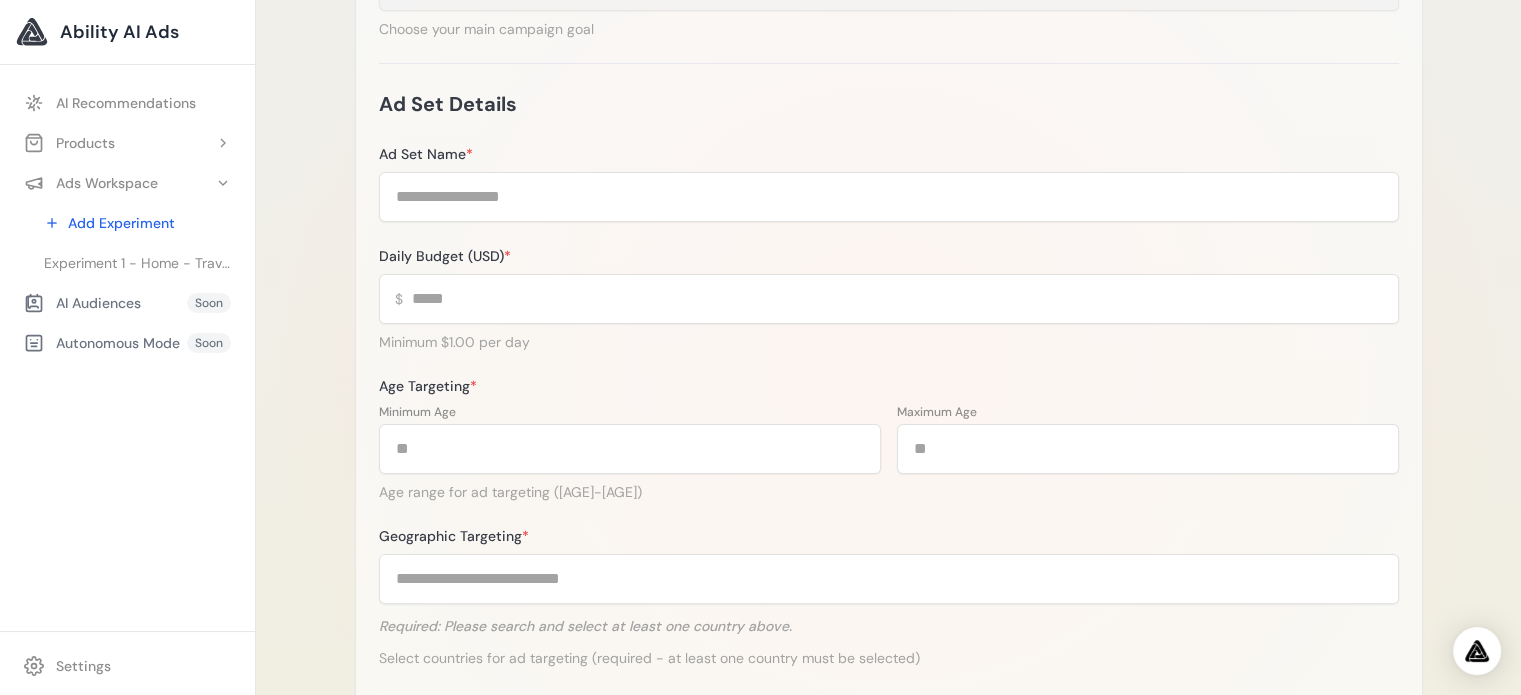 scroll, scrollTop: 500, scrollLeft: 0, axis: vertical 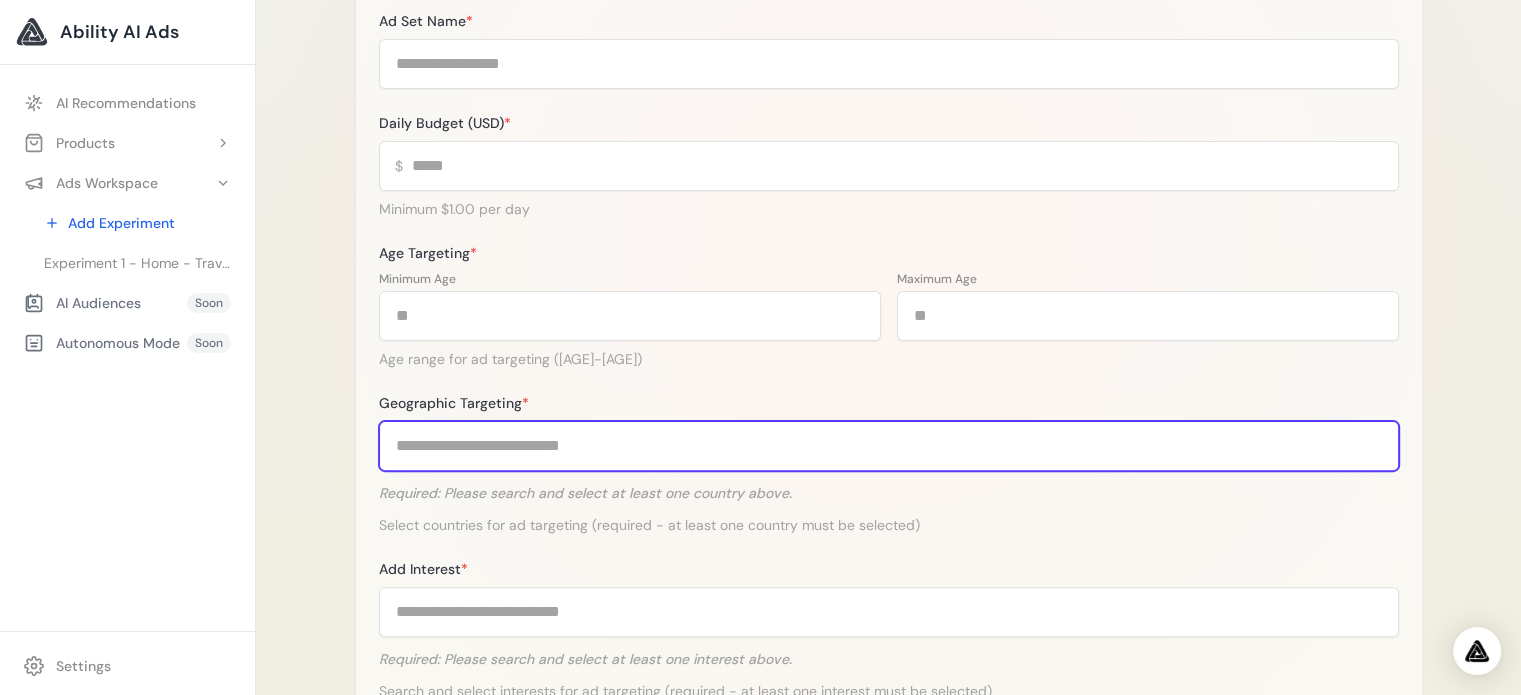 click on "Geographic Targeting  *" at bounding box center [889, 446] 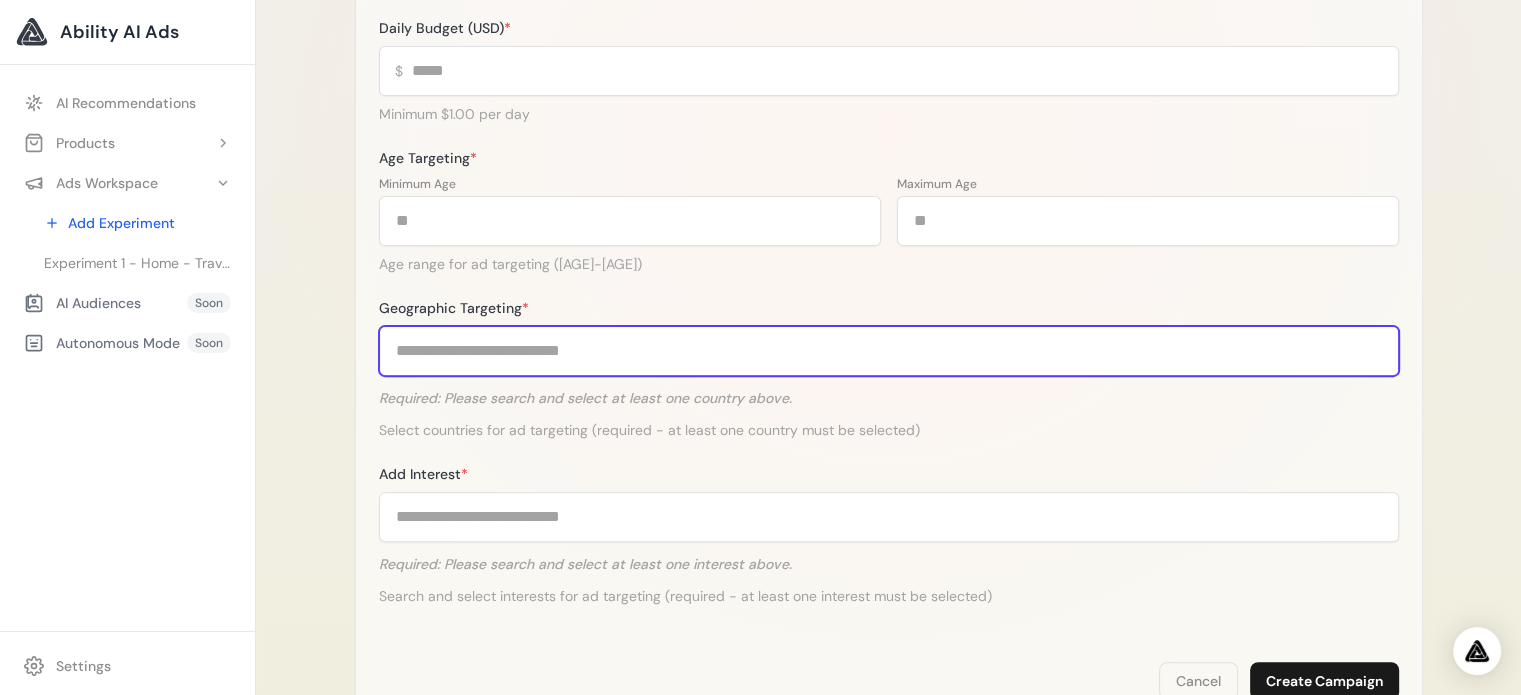 scroll, scrollTop: 744, scrollLeft: 0, axis: vertical 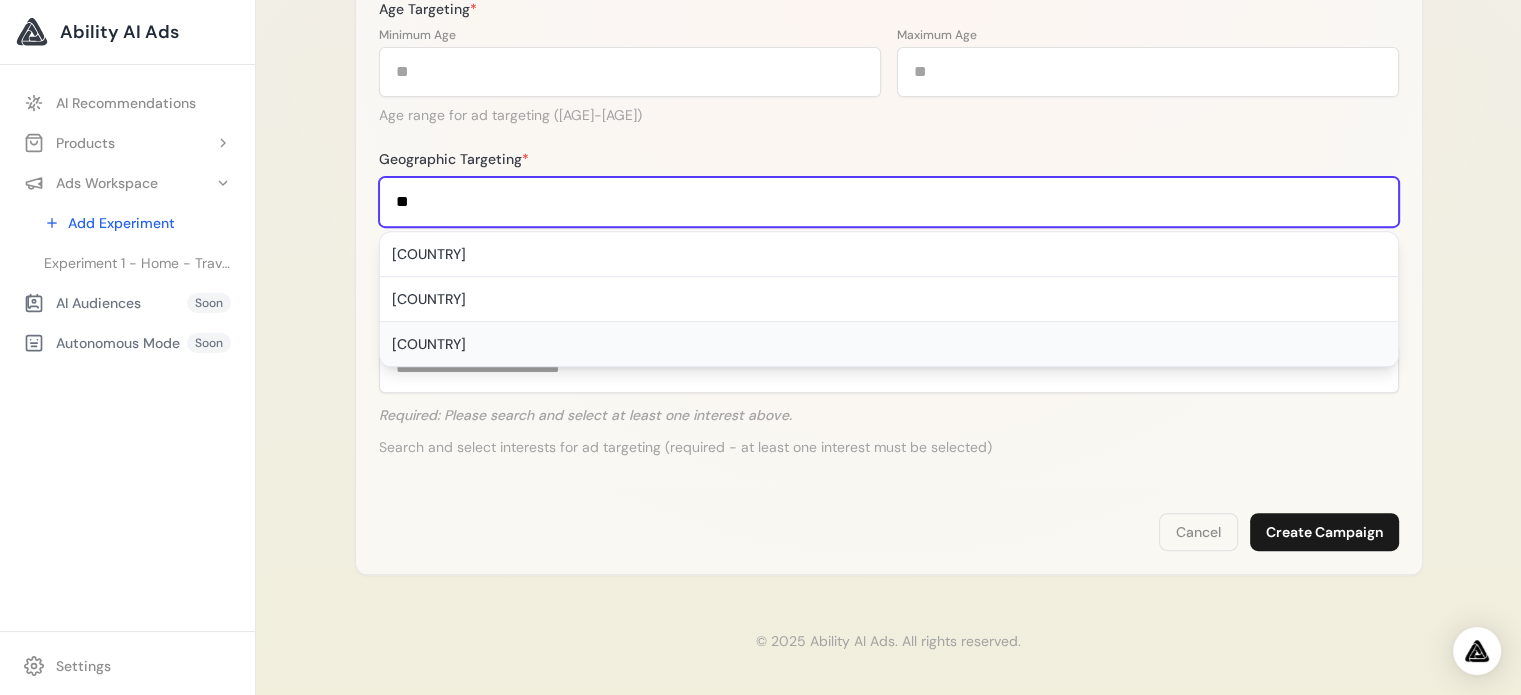 type on "**" 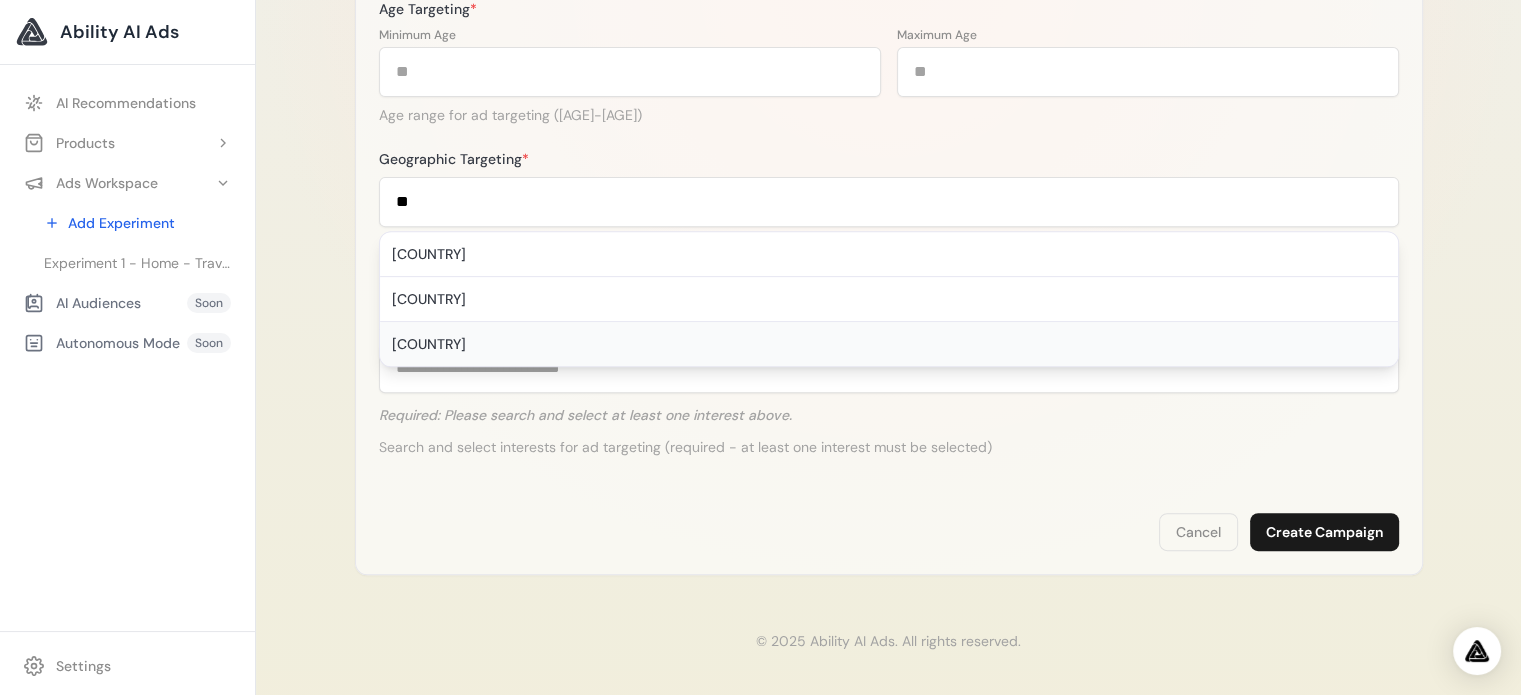 click on "Croatia" at bounding box center [889, 344] 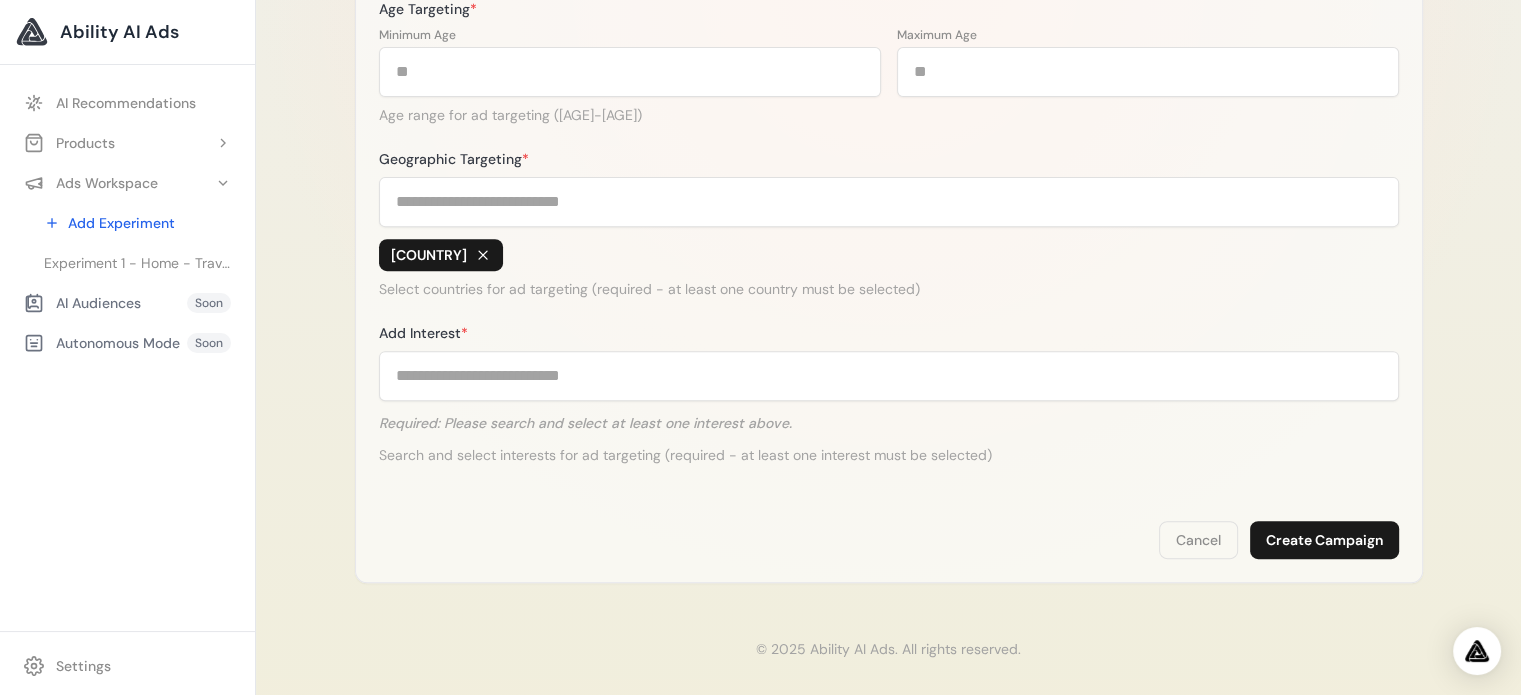 click on "**********" at bounding box center (889, -21) 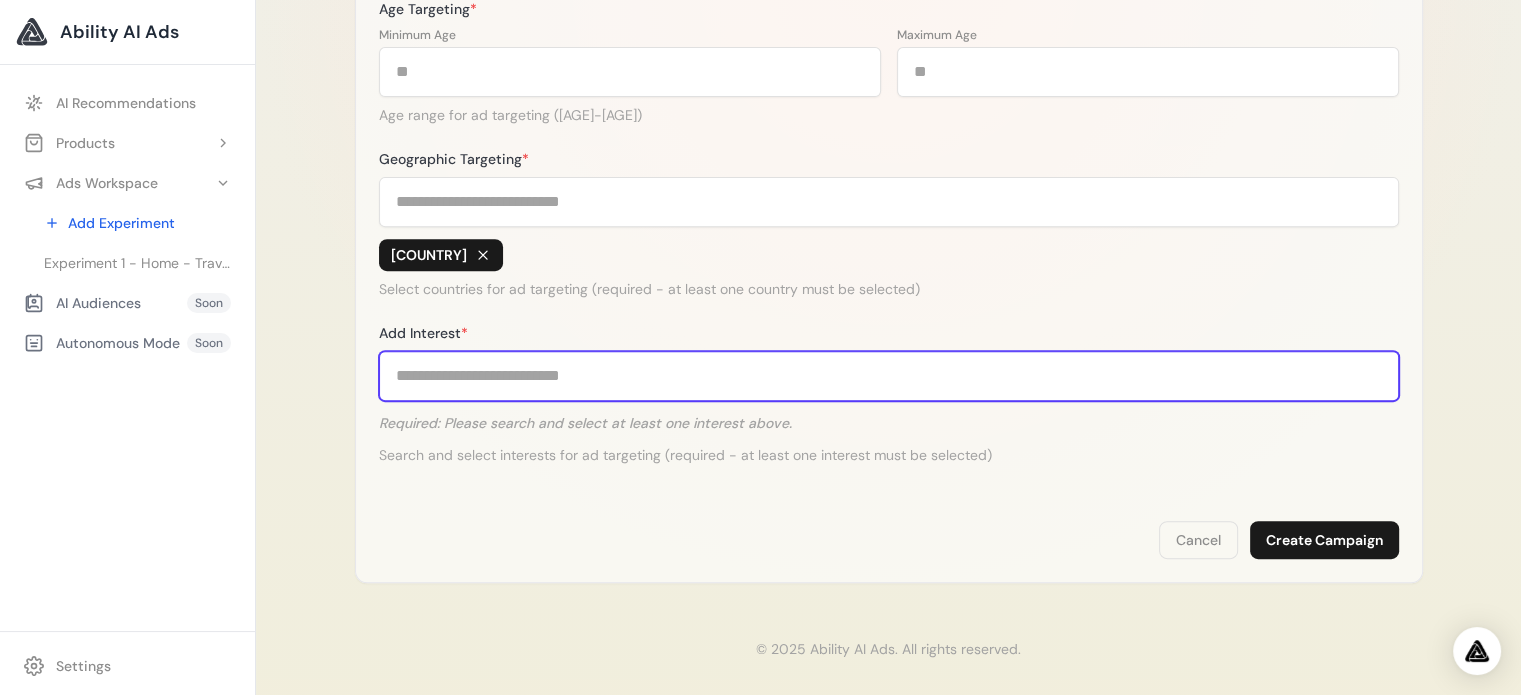click on "Add Interest  *" at bounding box center [889, 376] 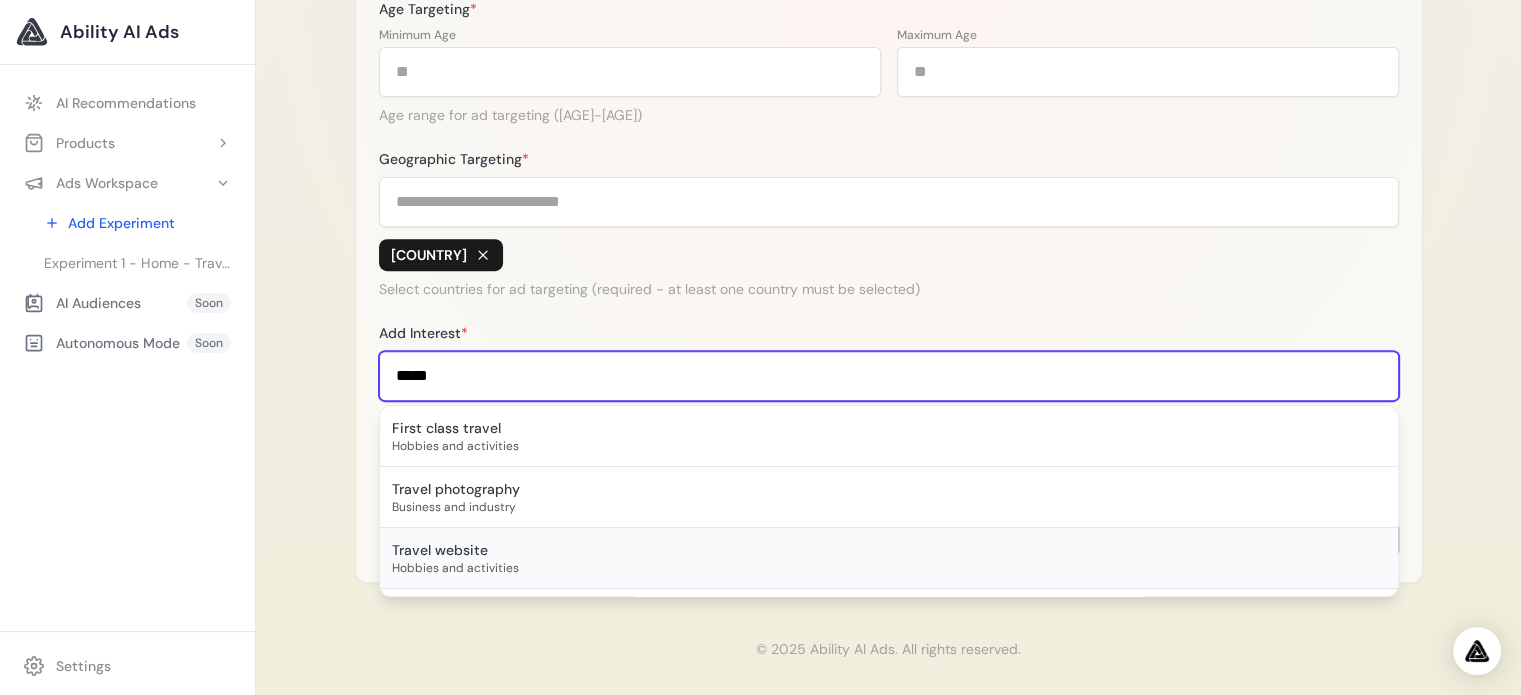 type on "*****" 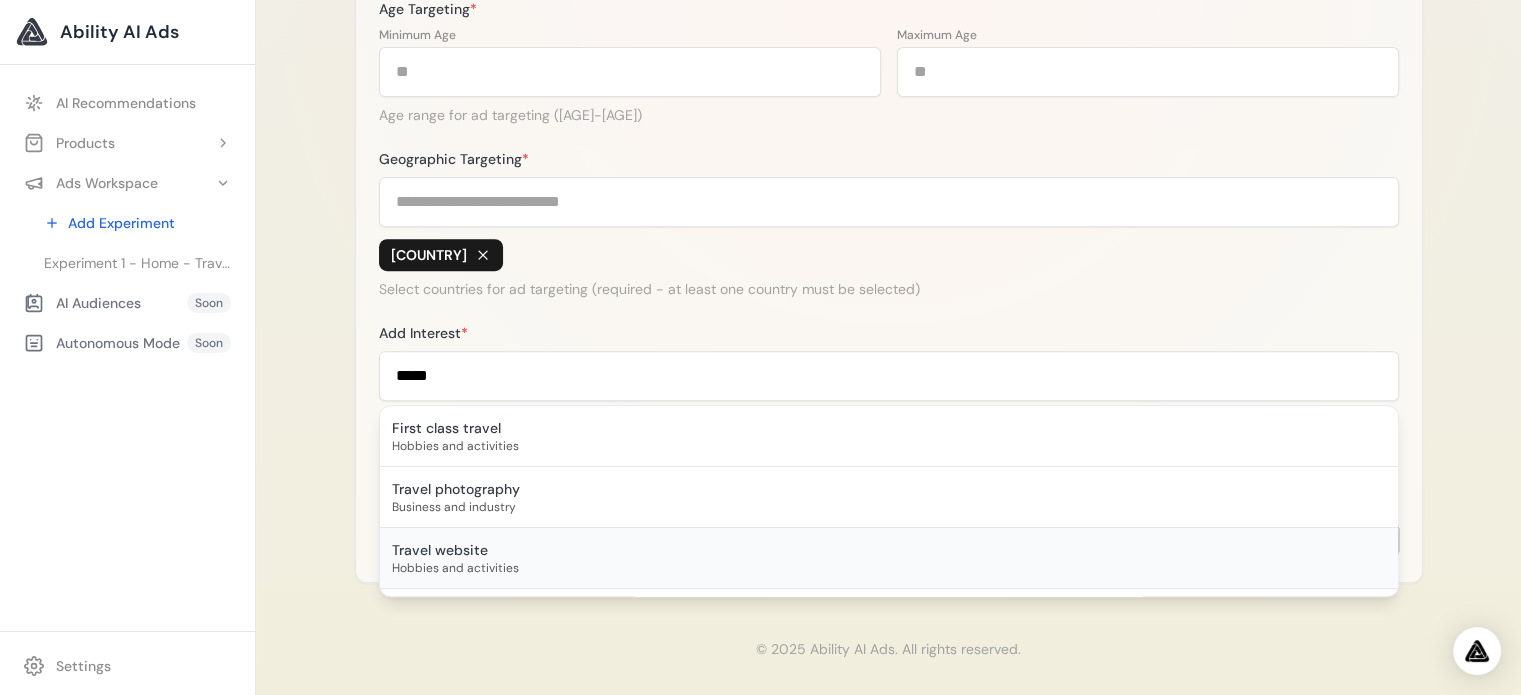 click on "Travel website" at bounding box center [889, 550] 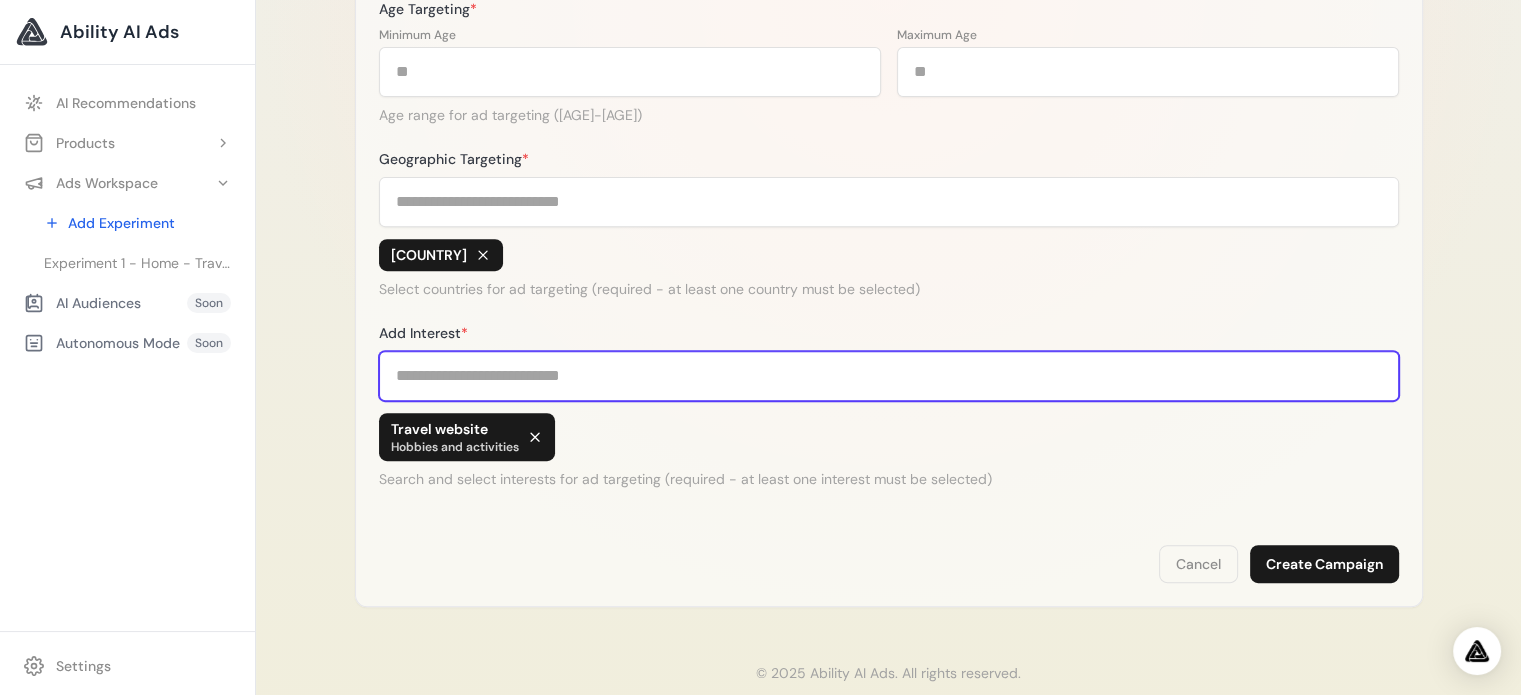 click on "Add Interest  *" at bounding box center [889, 376] 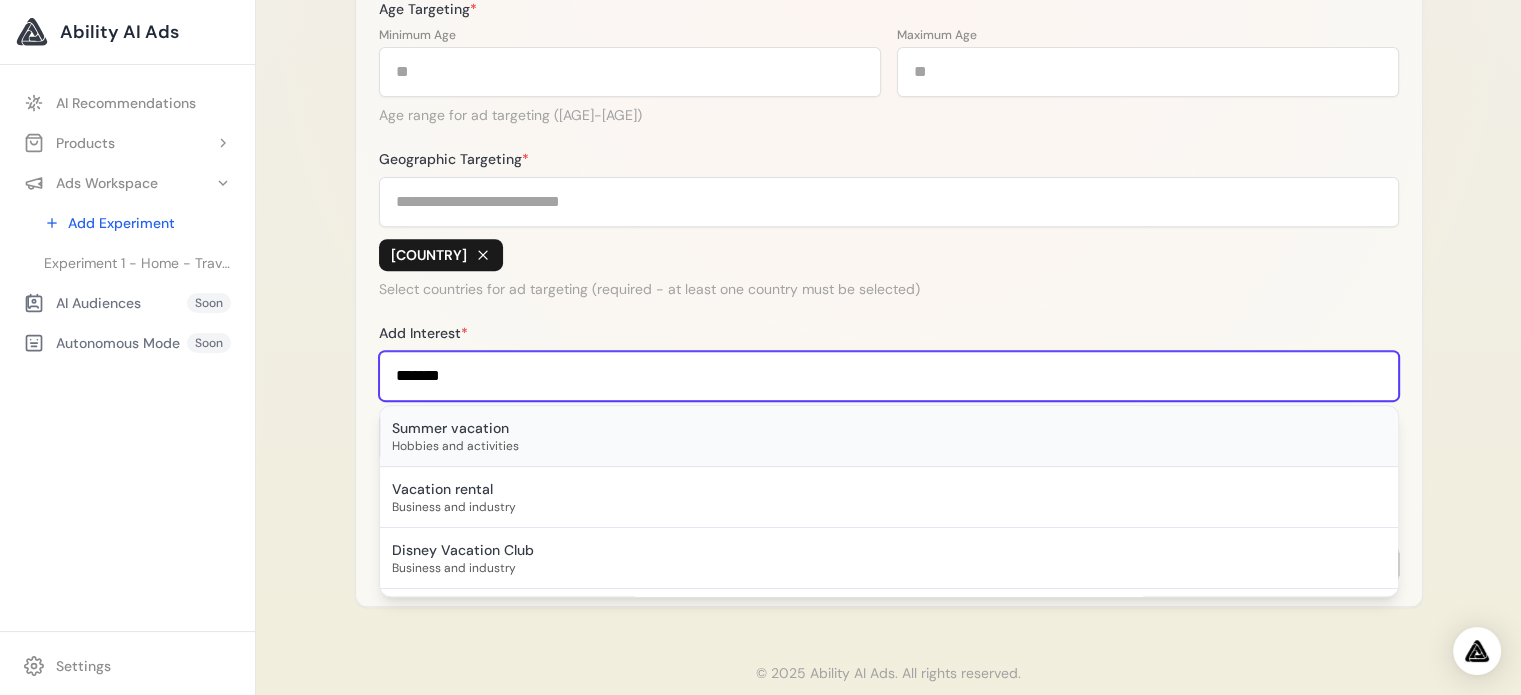 type on "*******" 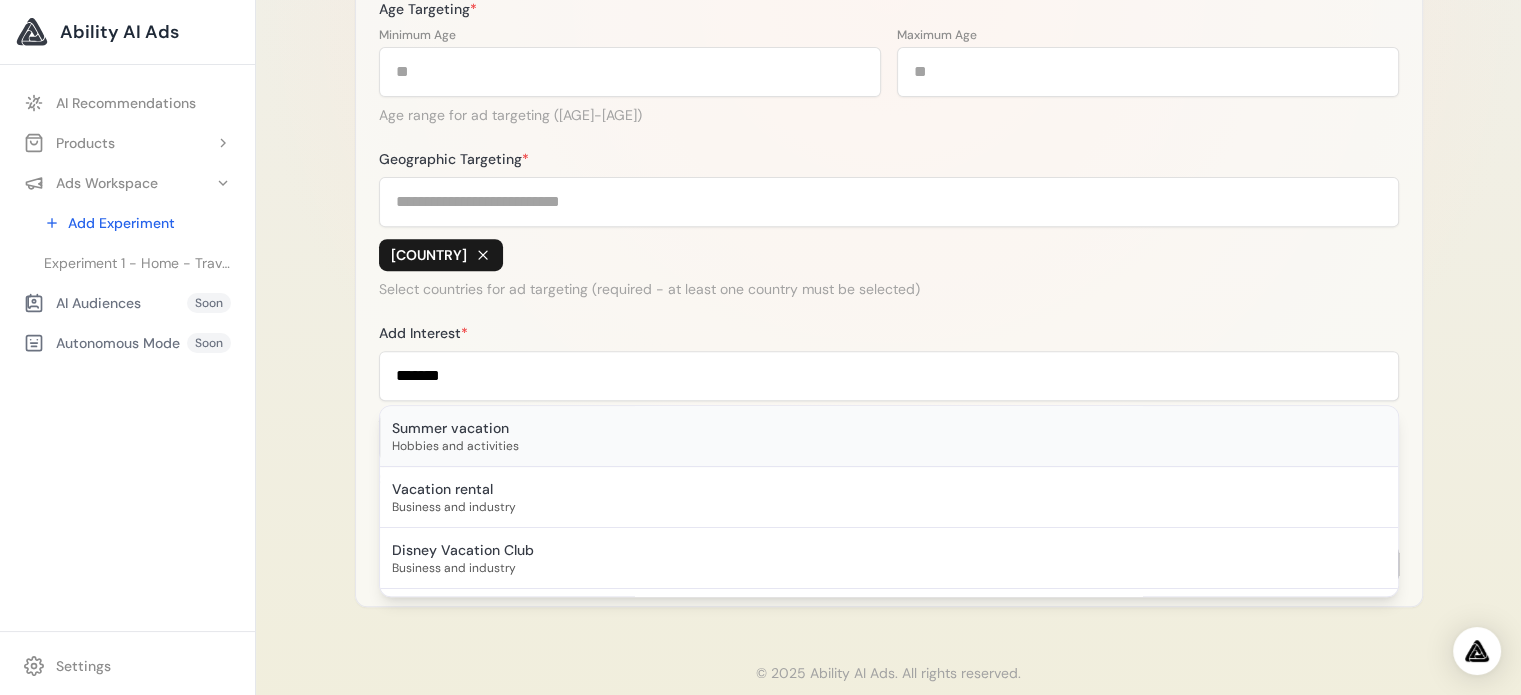 click on "Summer vacation" at bounding box center (889, 428) 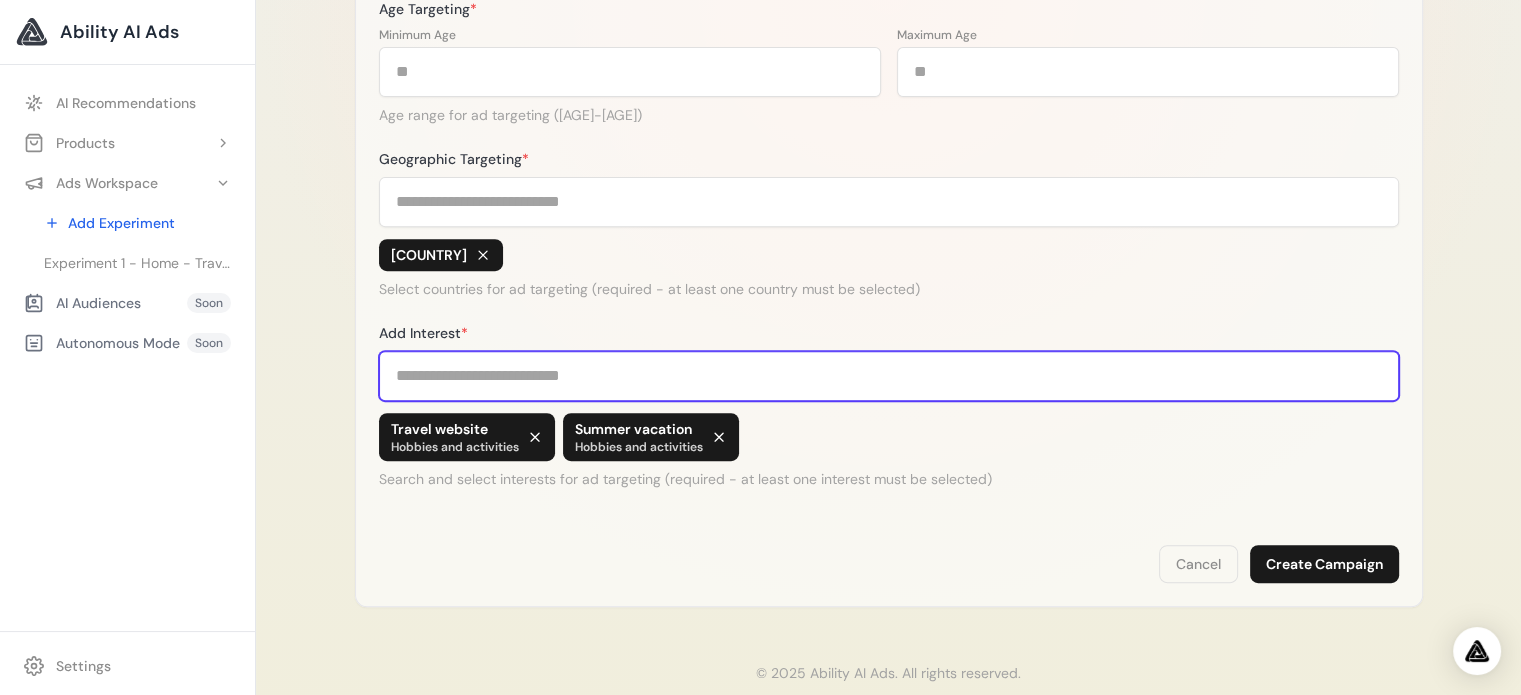 click on "Add Interest  *" at bounding box center [889, 376] 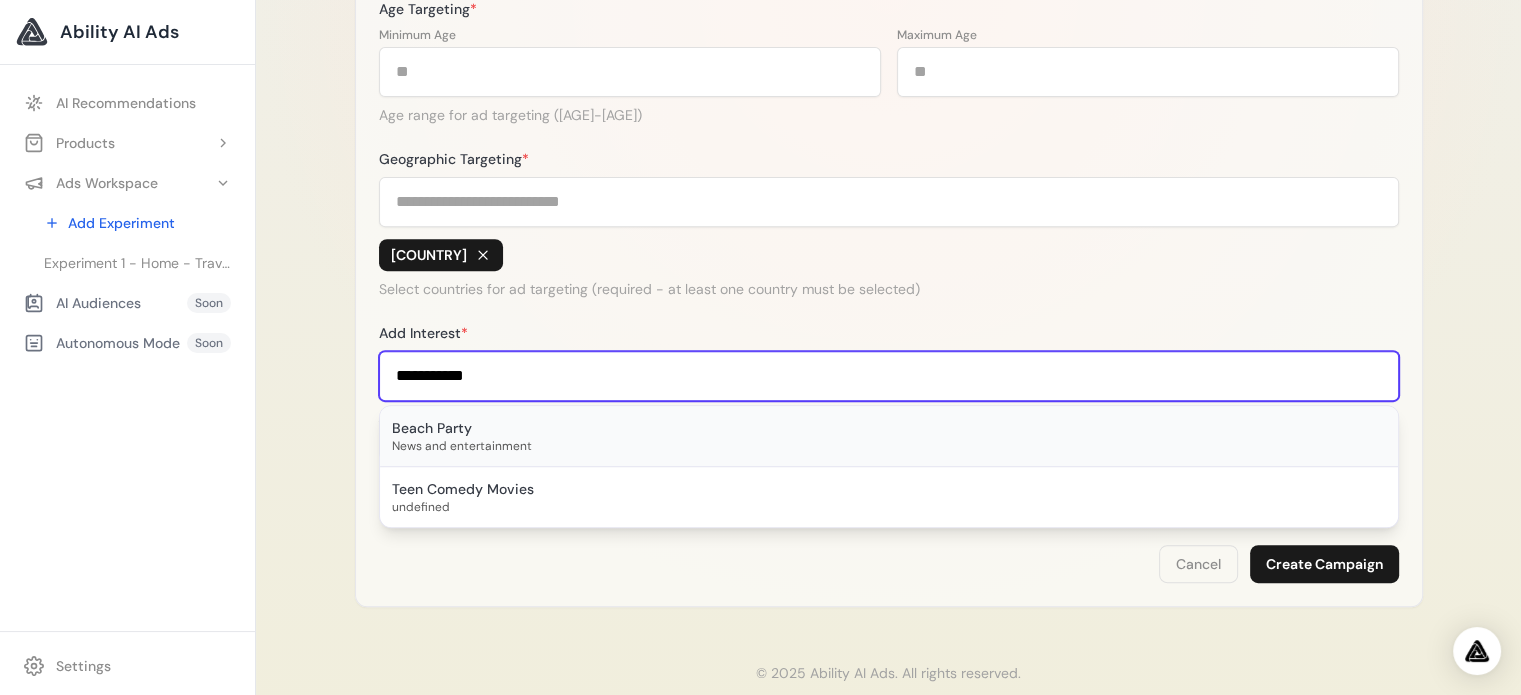 type on "**********" 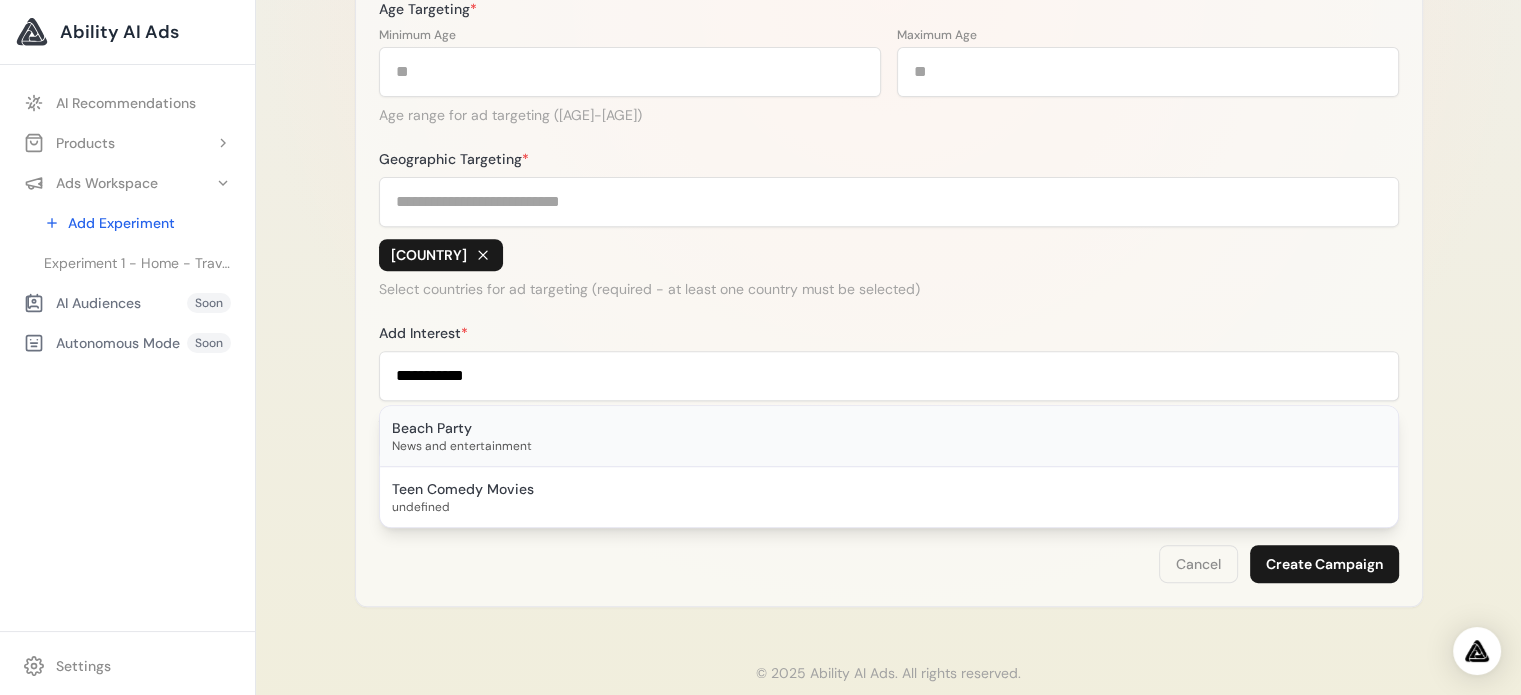 click on "Beach Party" at bounding box center [889, 428] 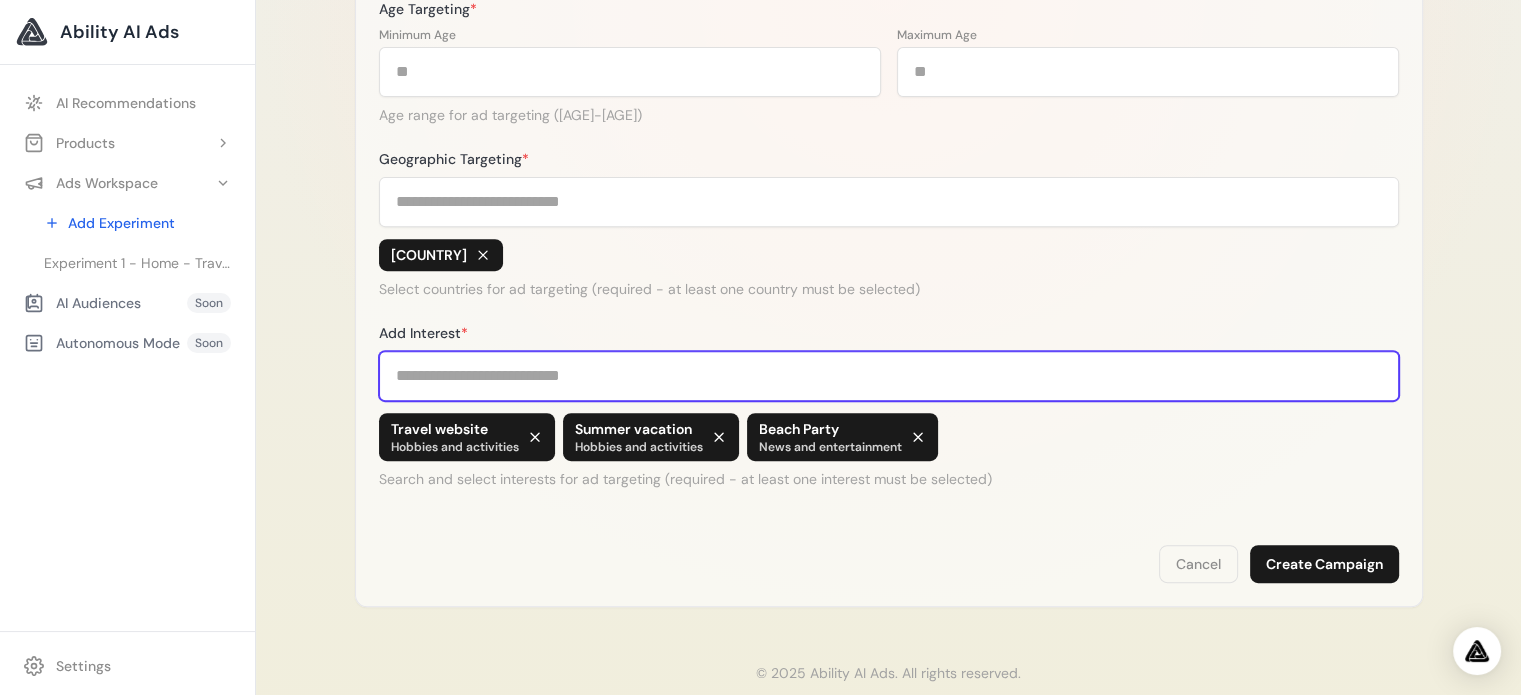 click on "Add Interest  *" at bounding box center (889, 376) 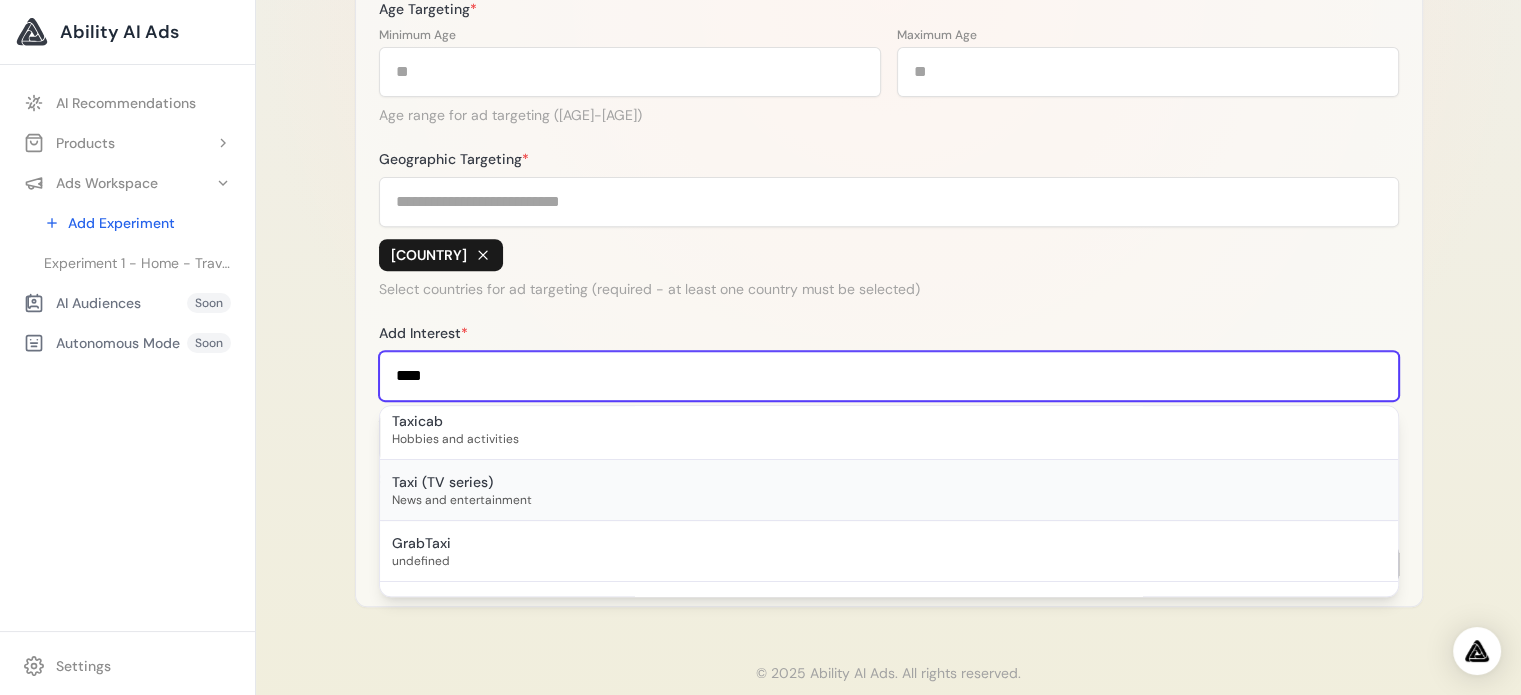 scroll, scrollTop: 0, scrollLeft: 0, axis: both 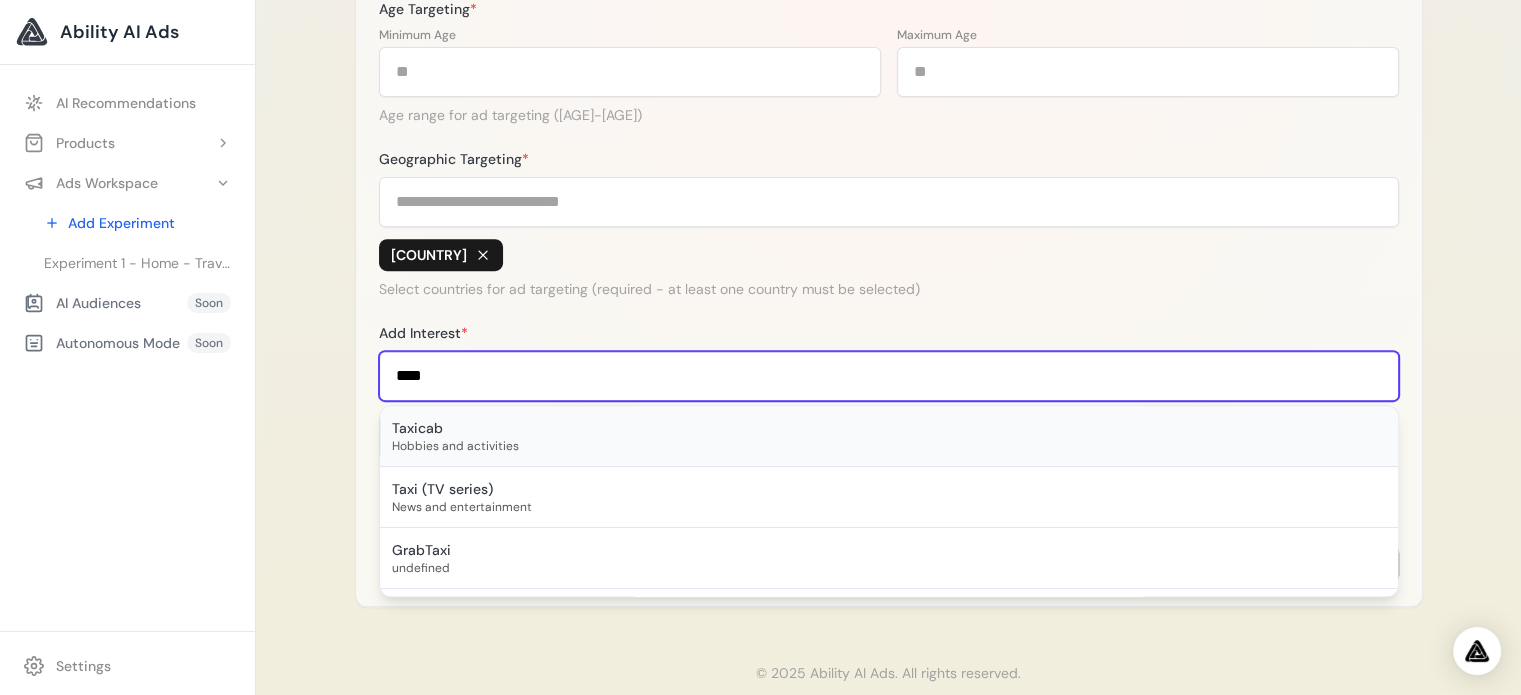 type on "****" 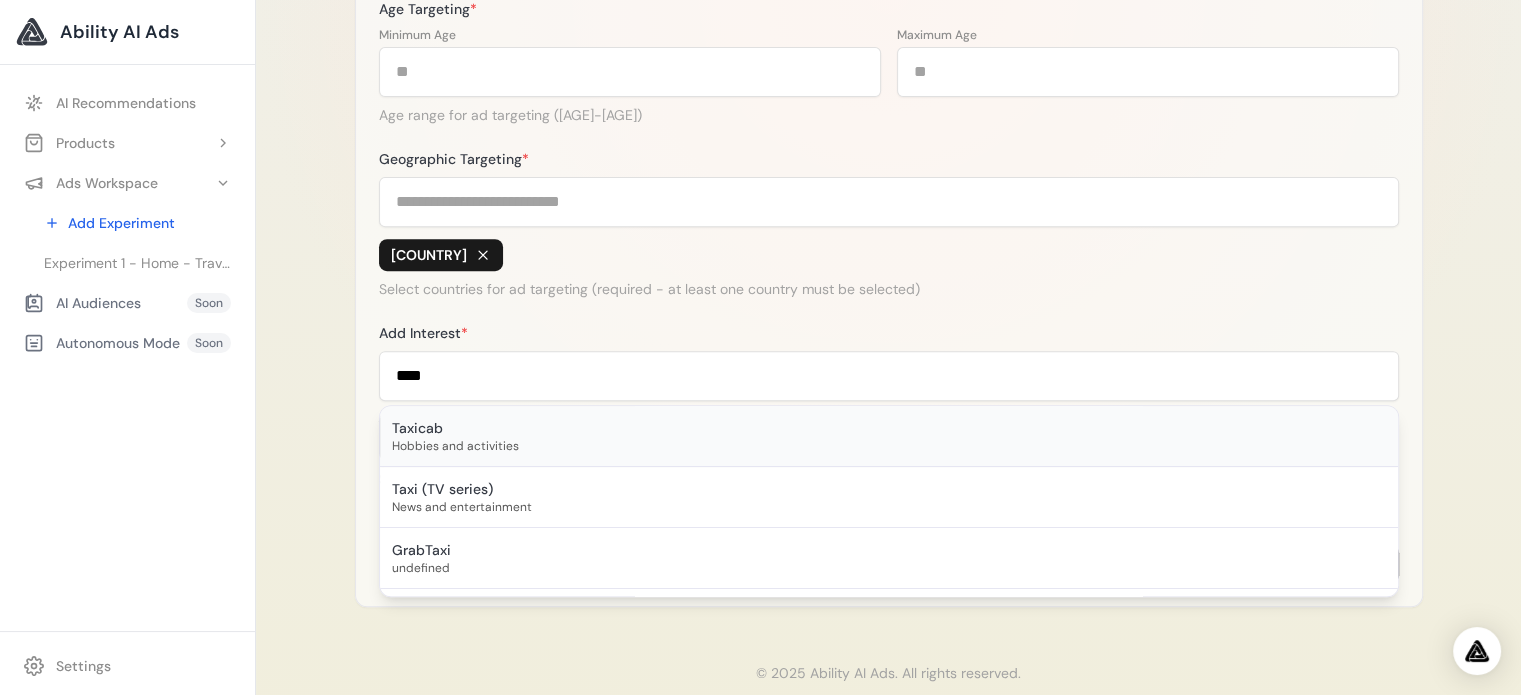 click on "Hobbies and activities" at bounding box center (889, 446) 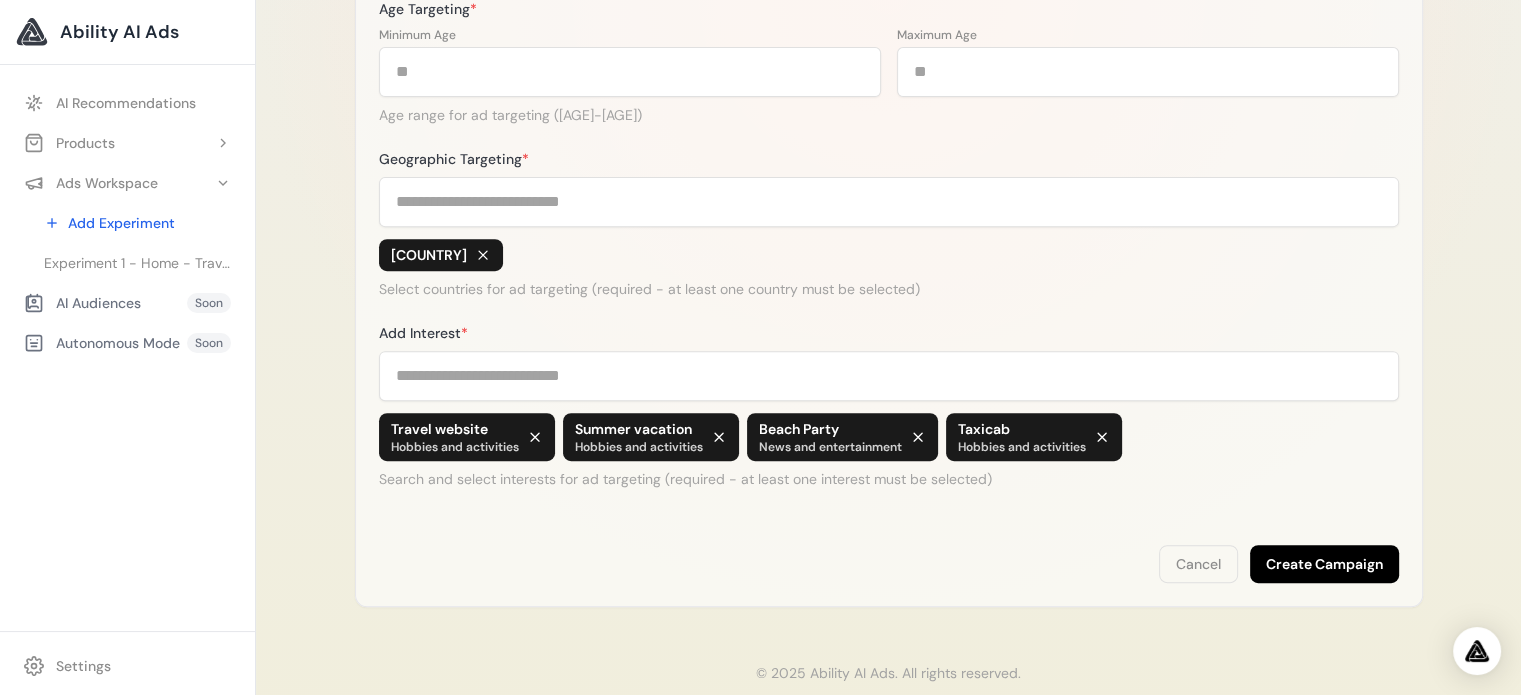 click on "Create Campaign" at bounding box center [1324, 564] 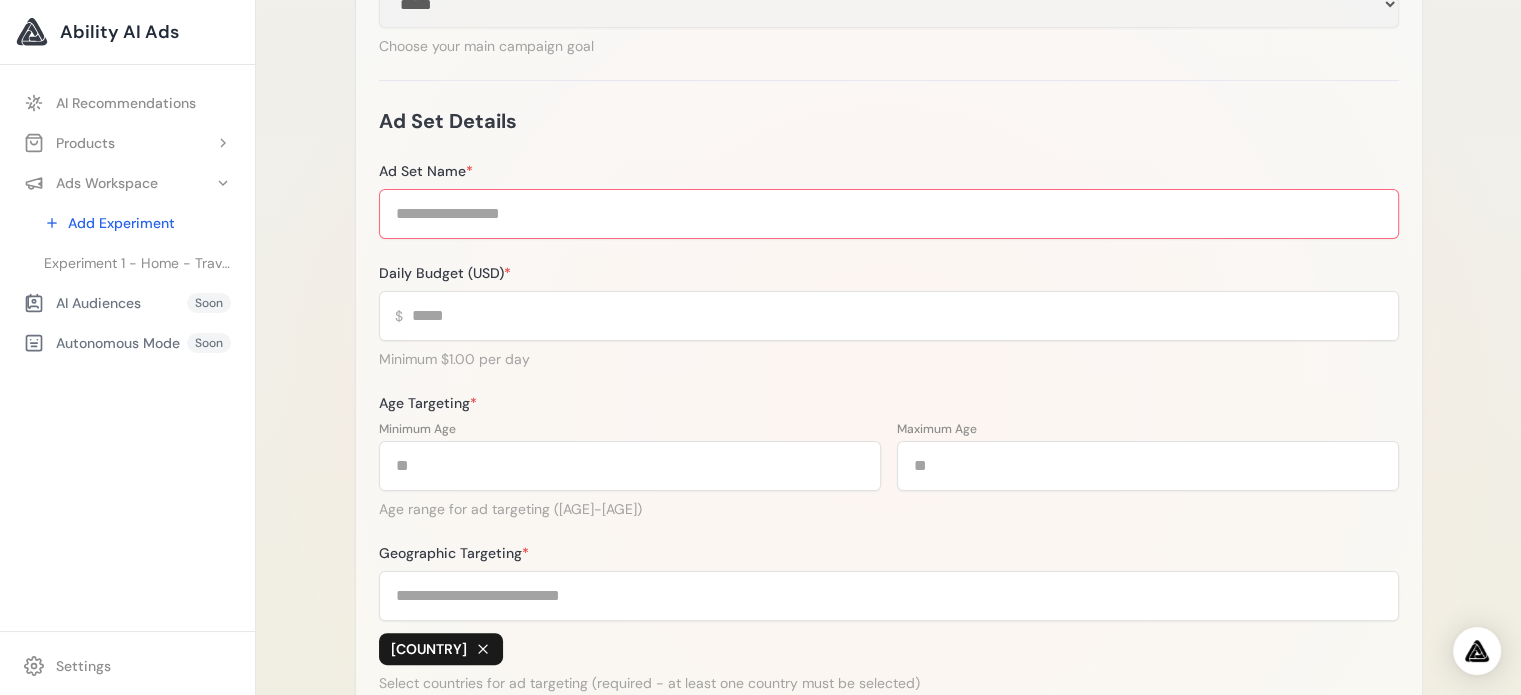 scroll, scrollTop: 344, scrollLeft: 0, axis: vertical 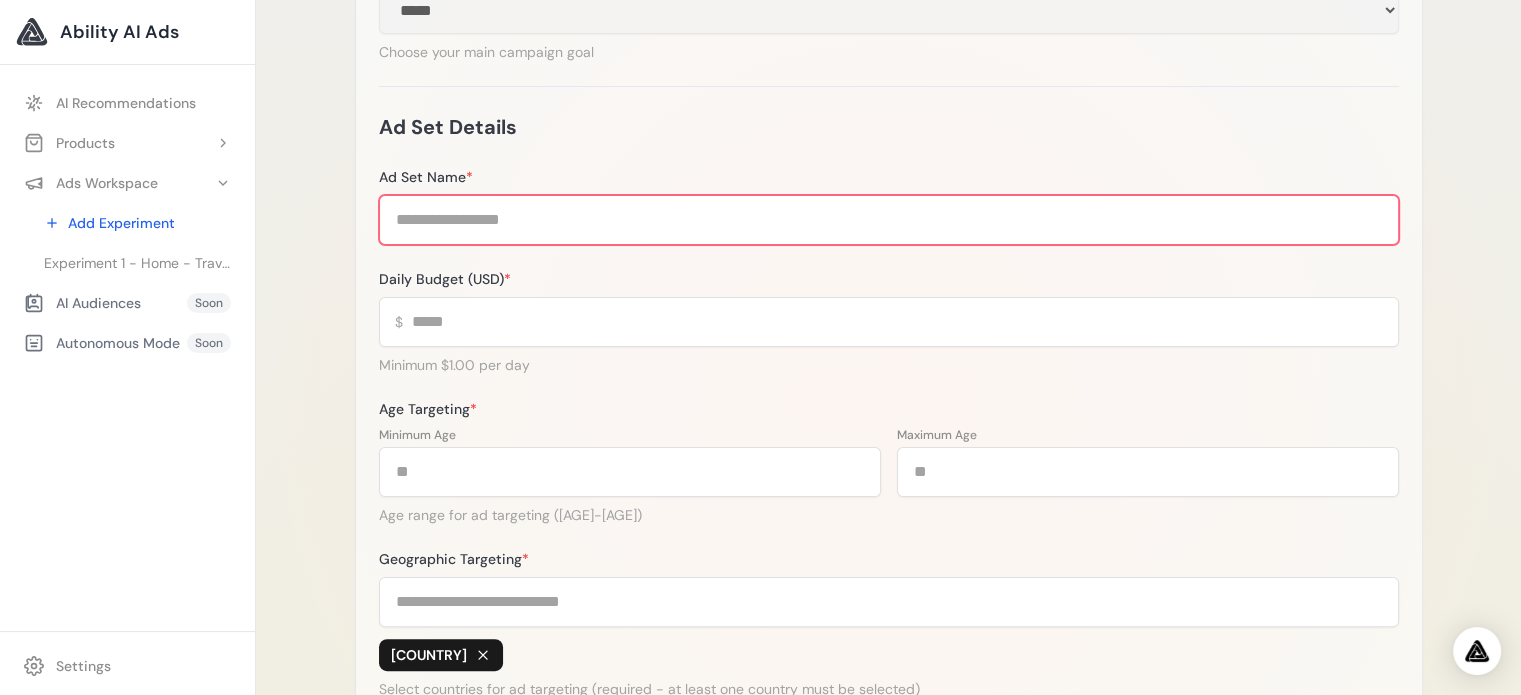 click on "Ad Set Name  *" at bounding box center (889, 220) 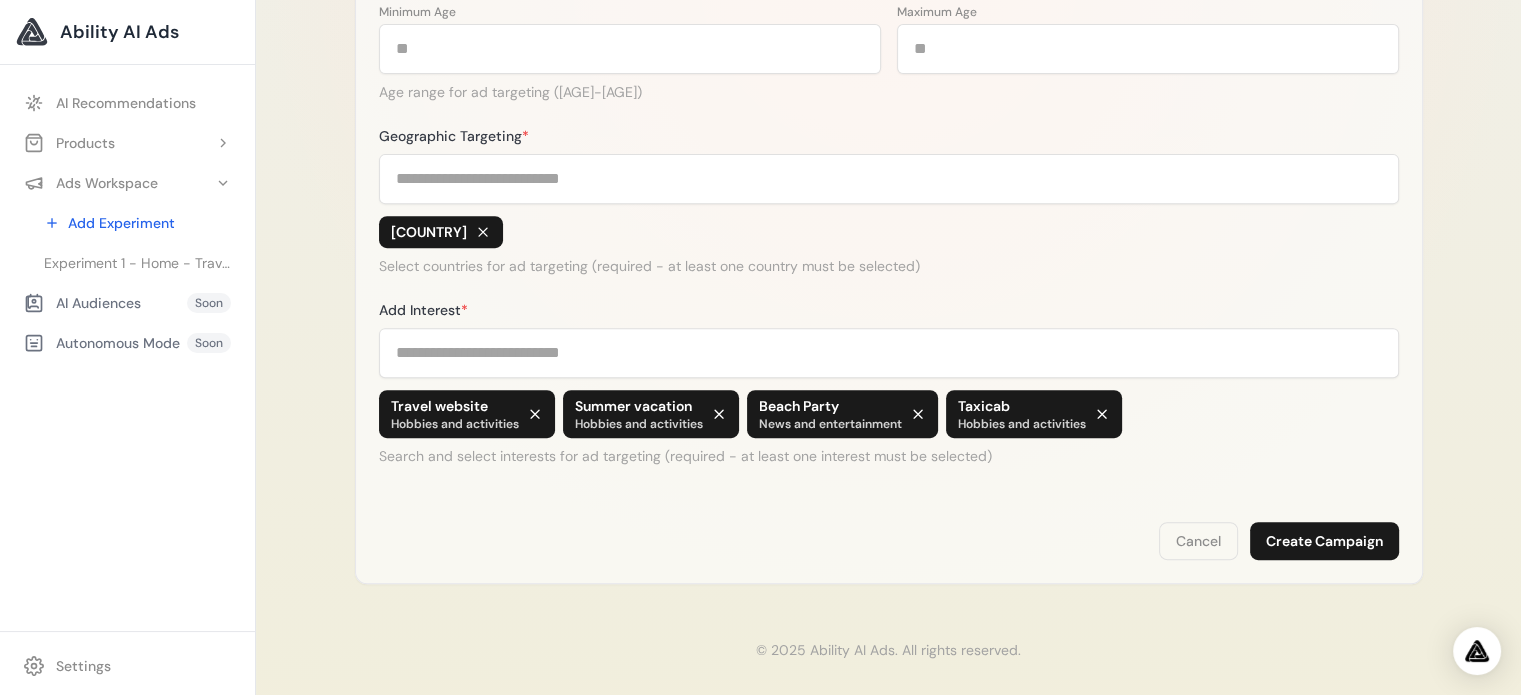 scroll, scrollTop: 776, scrollLeft: 0, axis: vertical 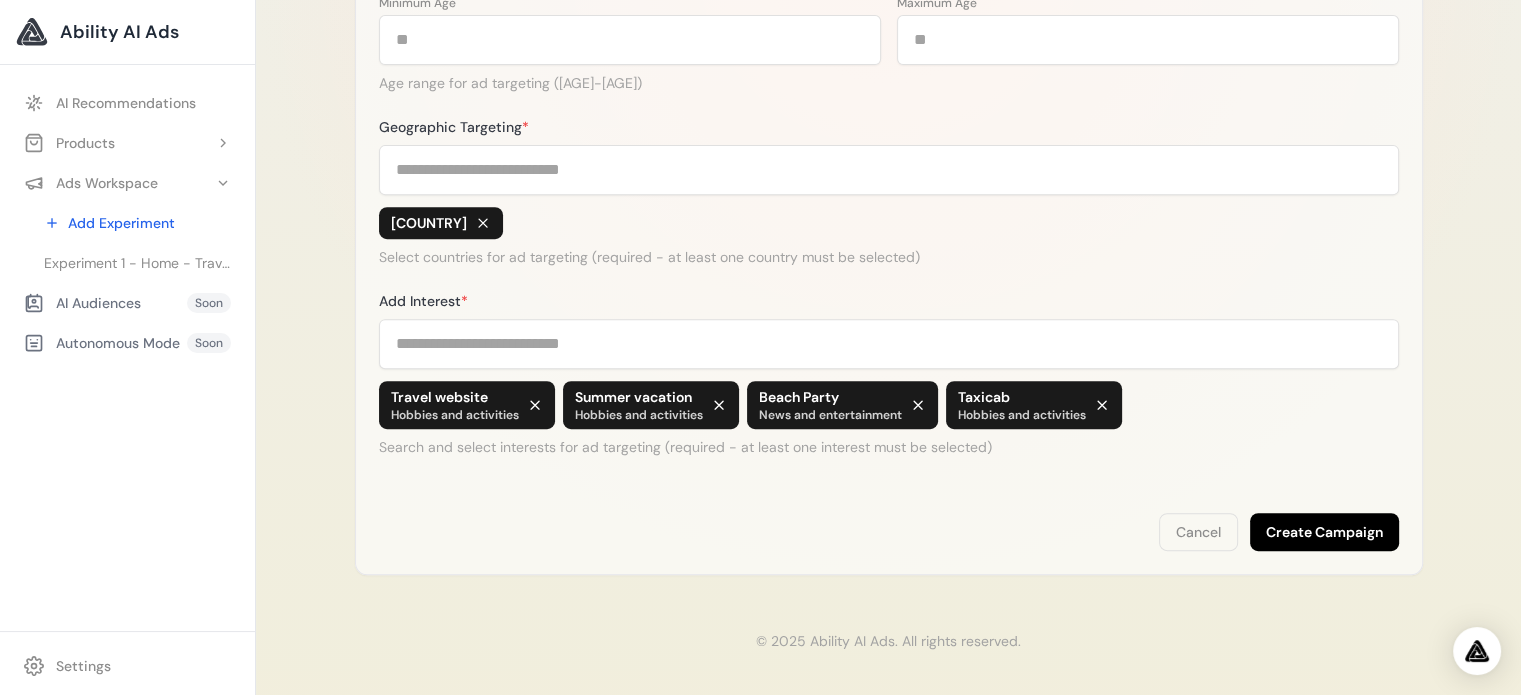 type on "**********" 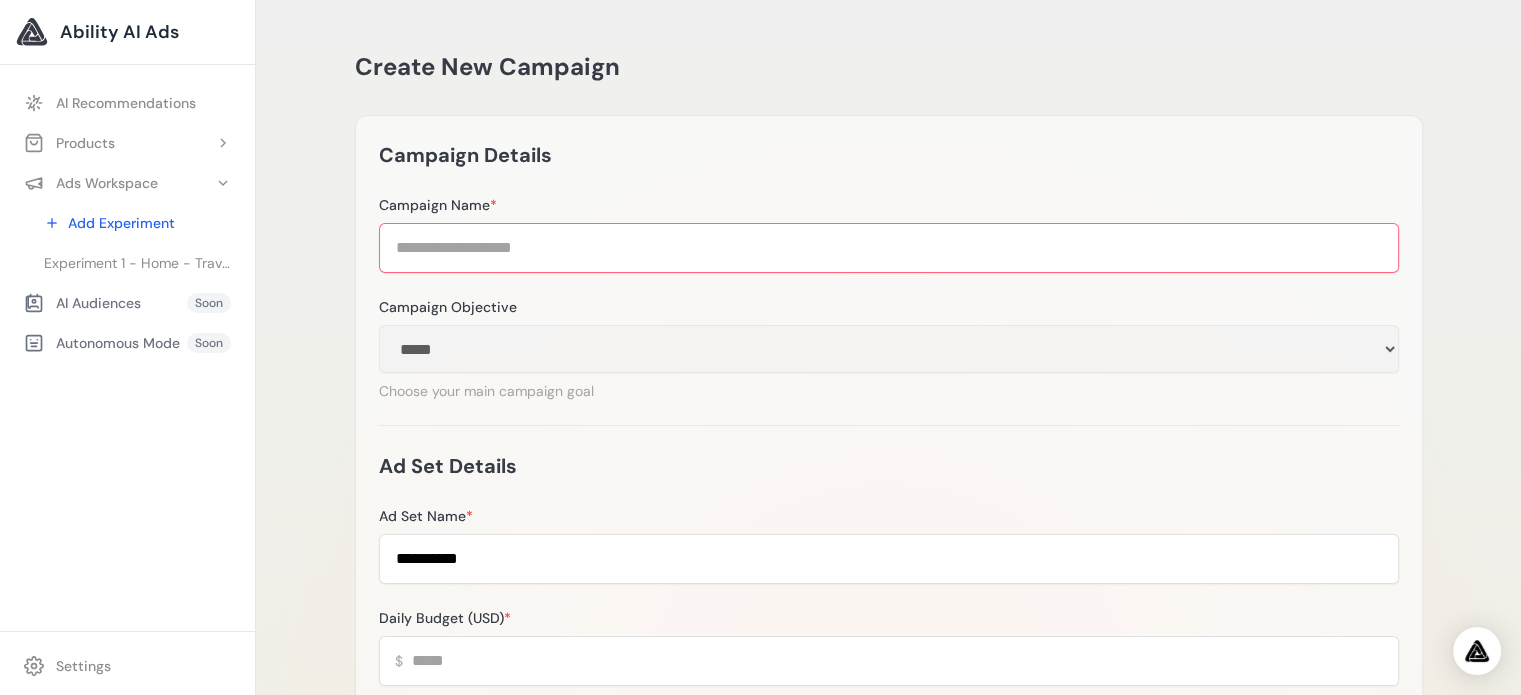 scroll, scrollTop: 0, scrollLeft: 0, axis: both 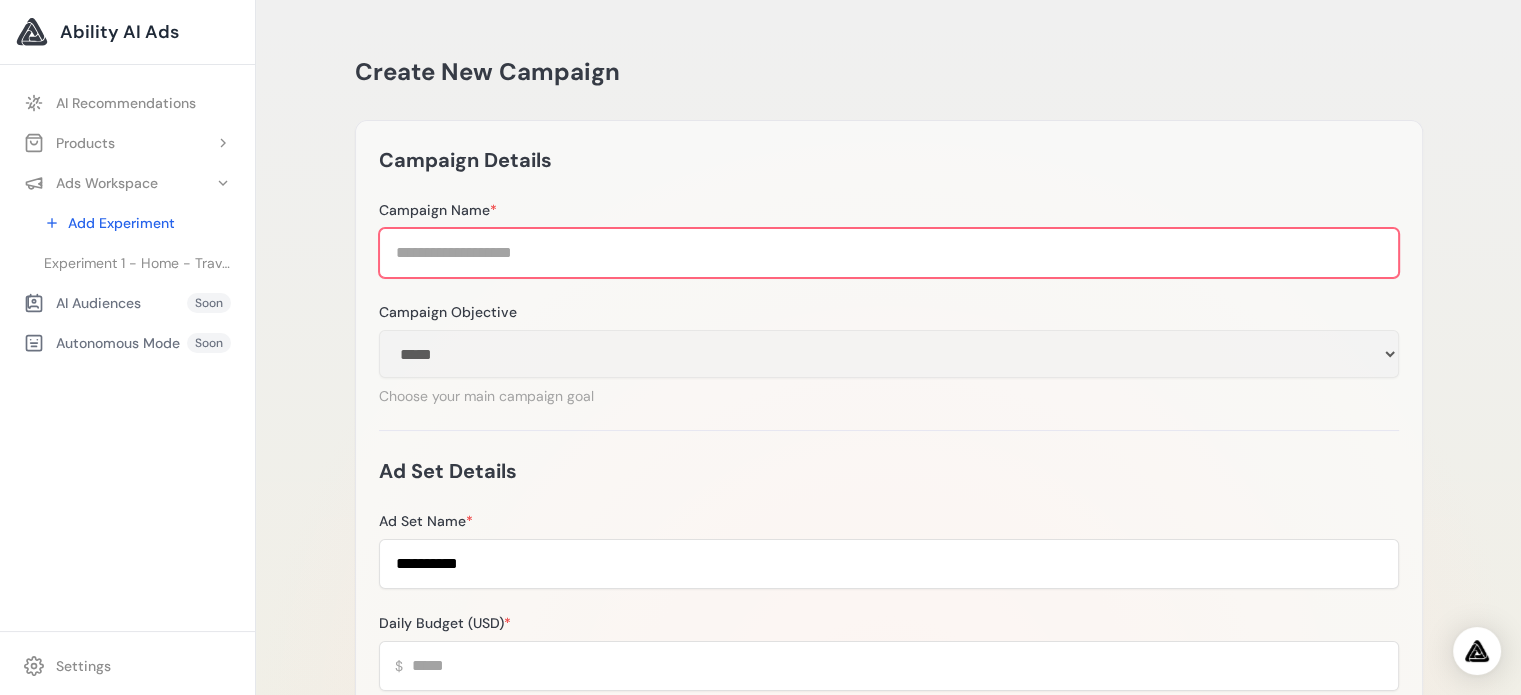 click on "Campaign Name  *" at bounding box center (889, 253) 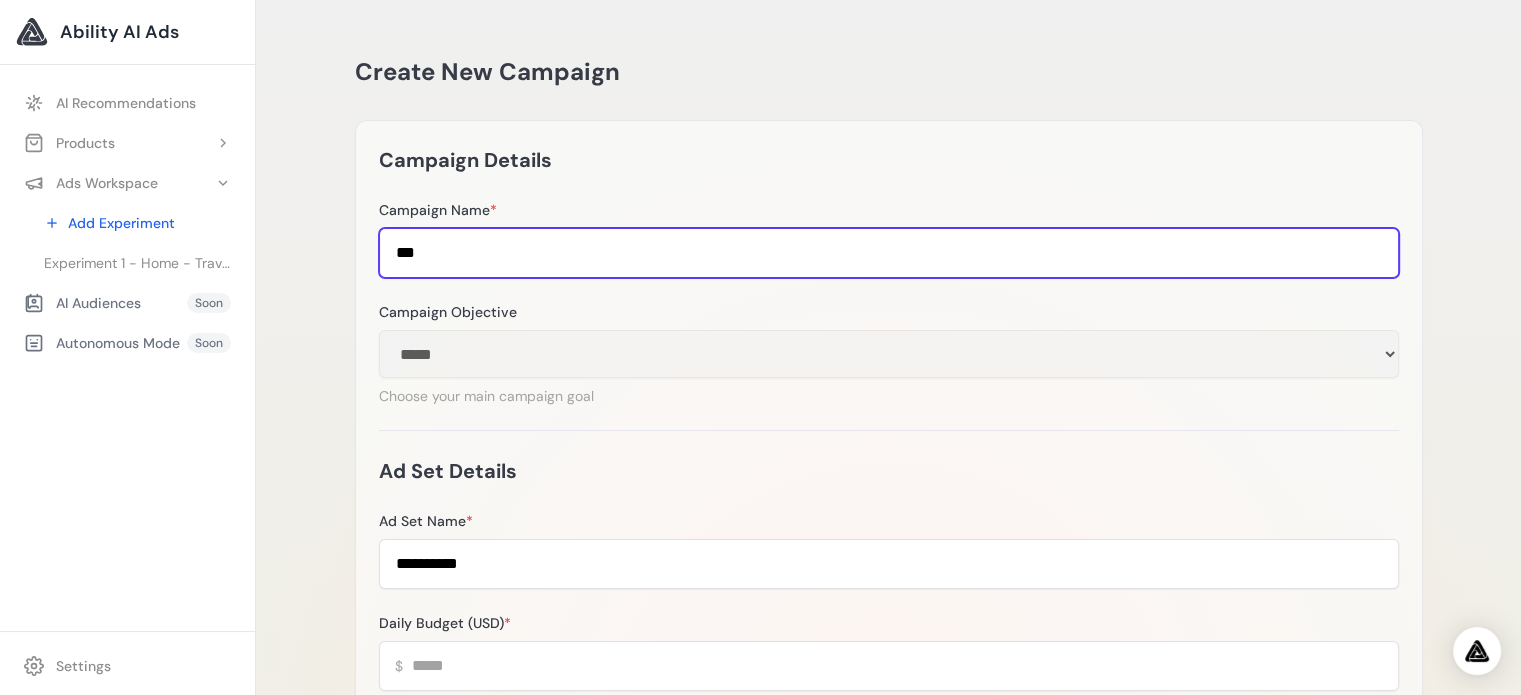 type on "***" 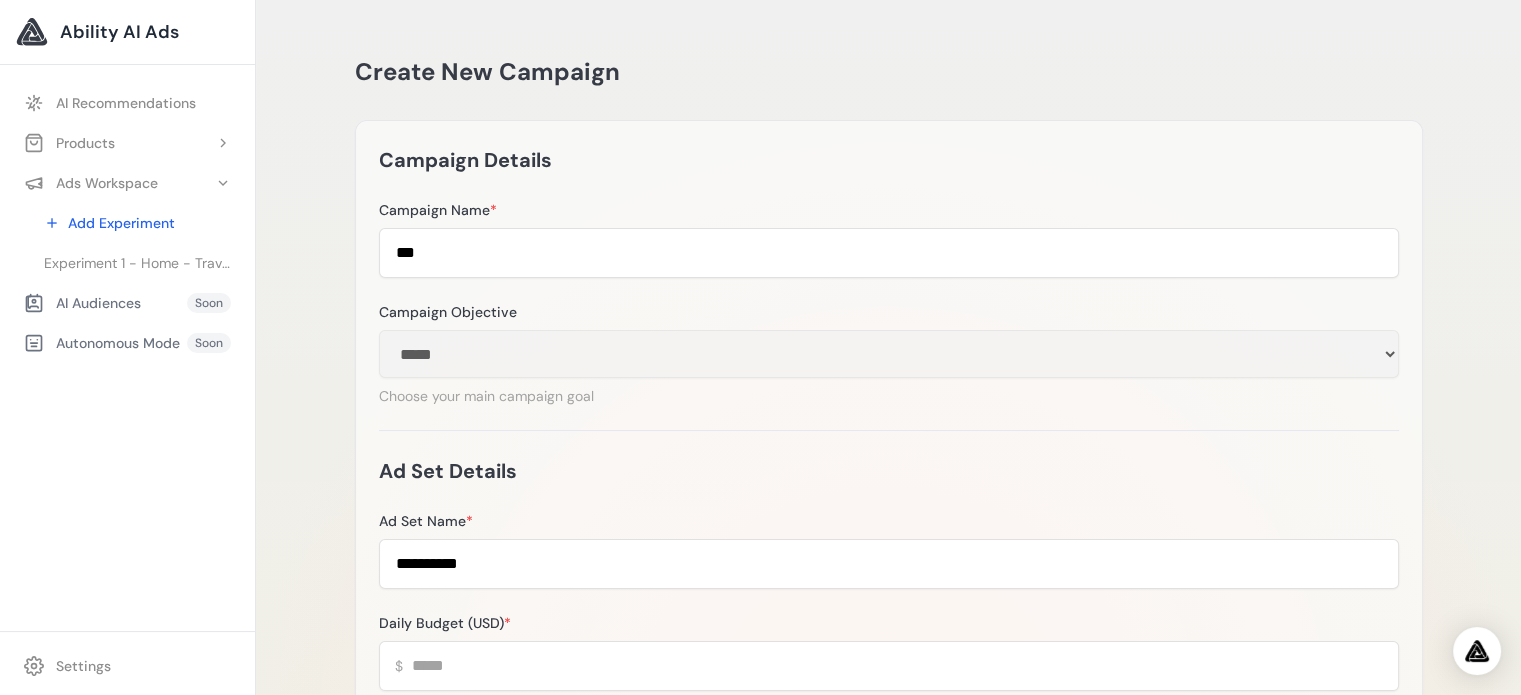 click on "**********" at bounding box center [888, 737] 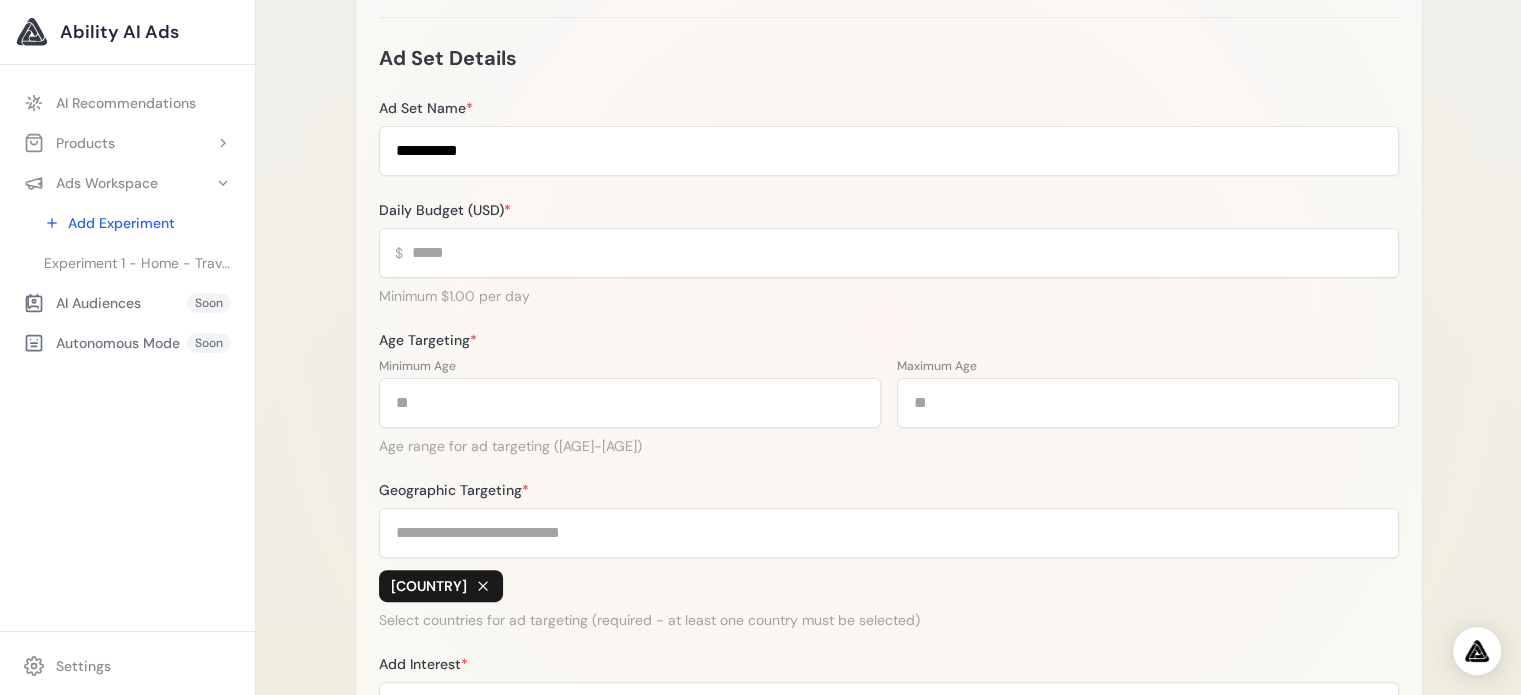 scroll, scrollTop: 700, scrollLeft: 0, axis: vertical 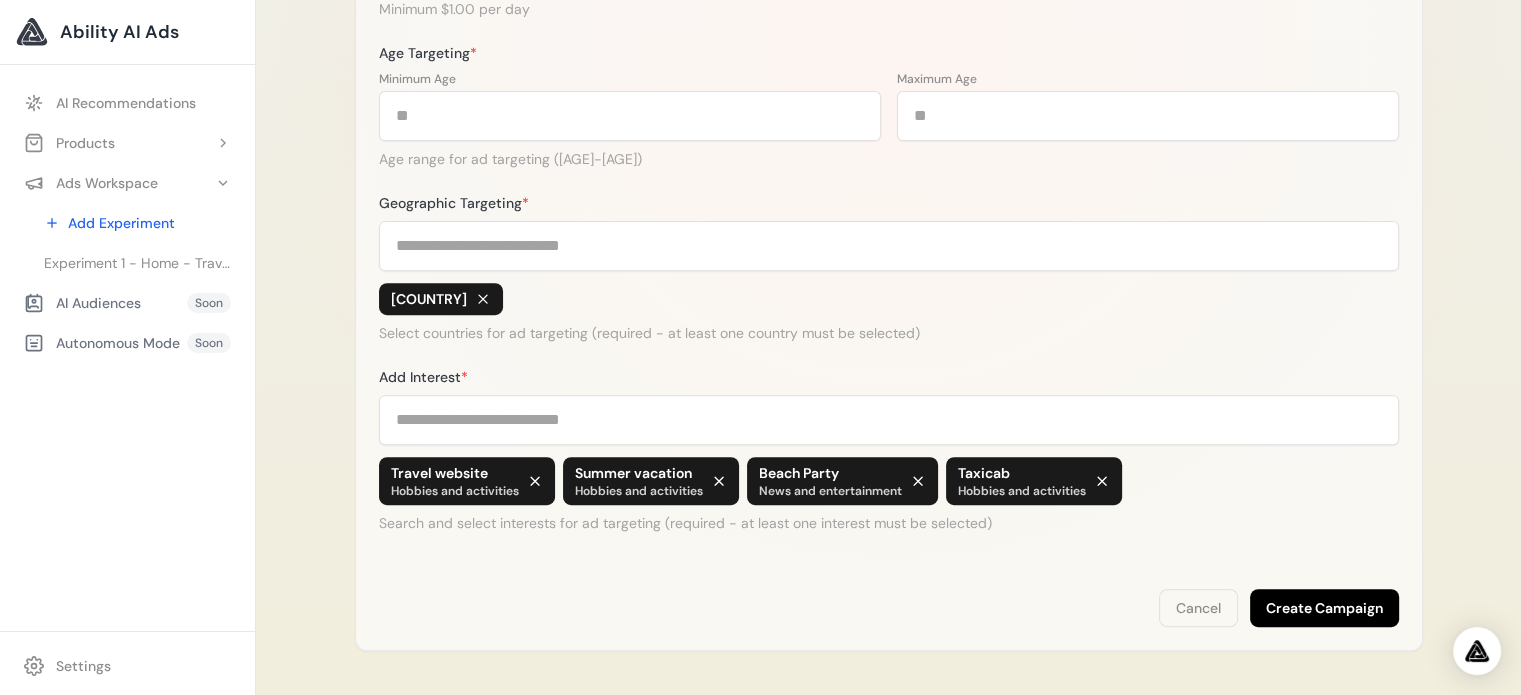click on "Create Campaign" at bounding box center (1324, 608) 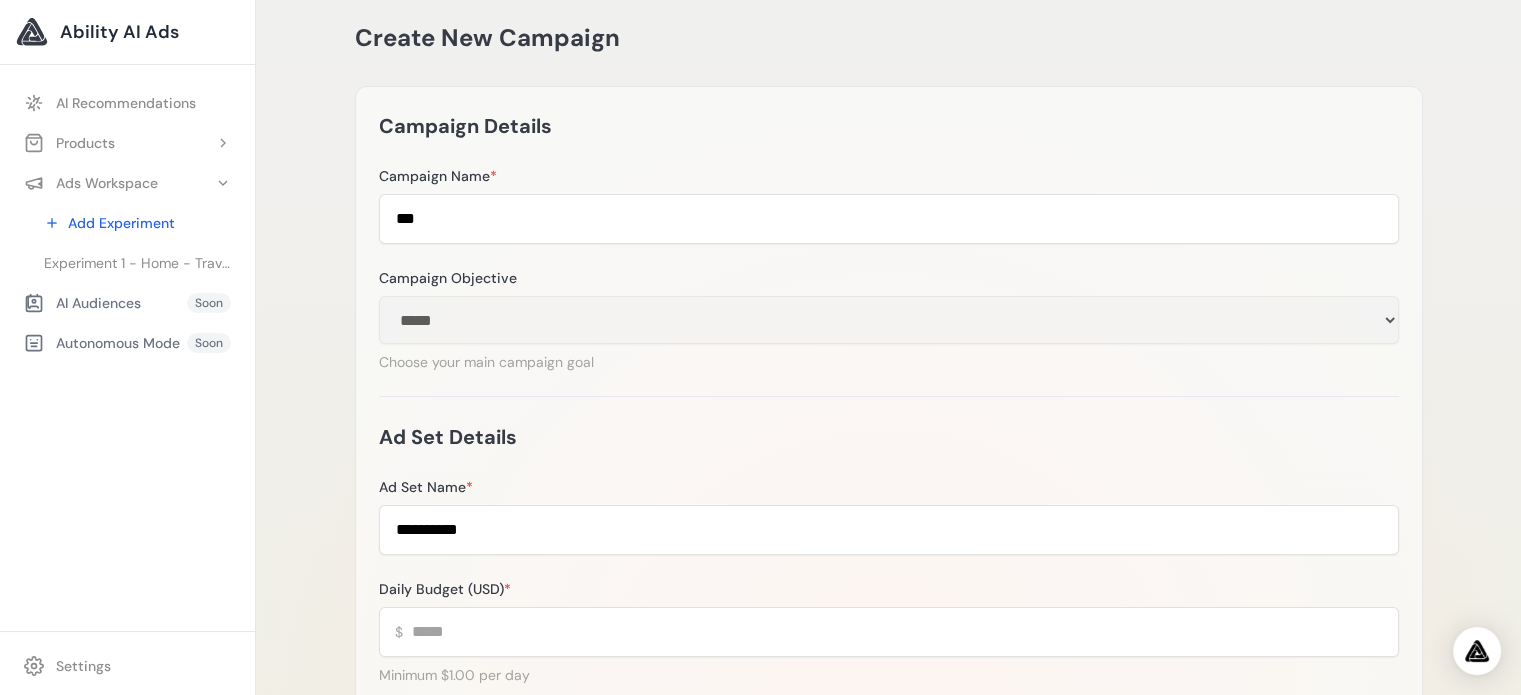 scroll, scrollTop: 0, scrollLeft: 0, axis: both 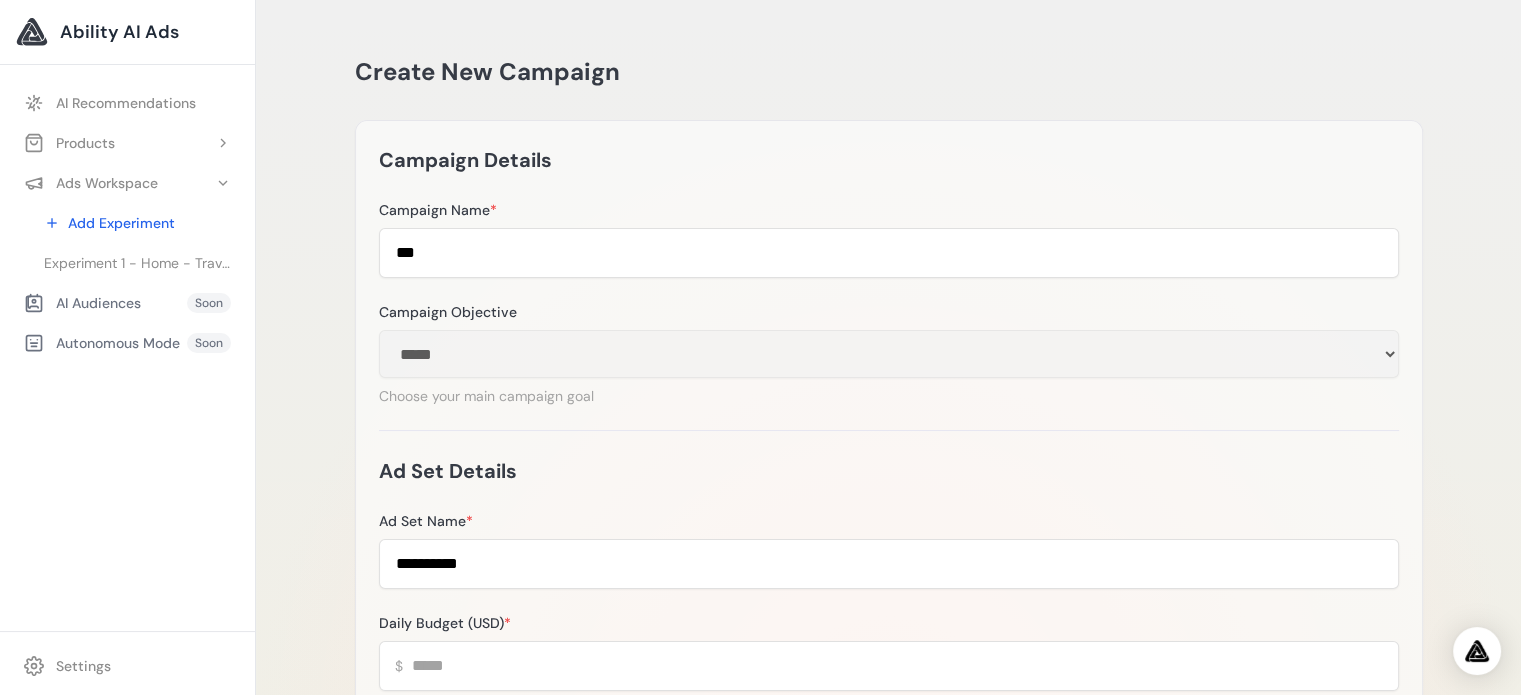 click on "Ability AI Ads" at bounding box center (119, 32) 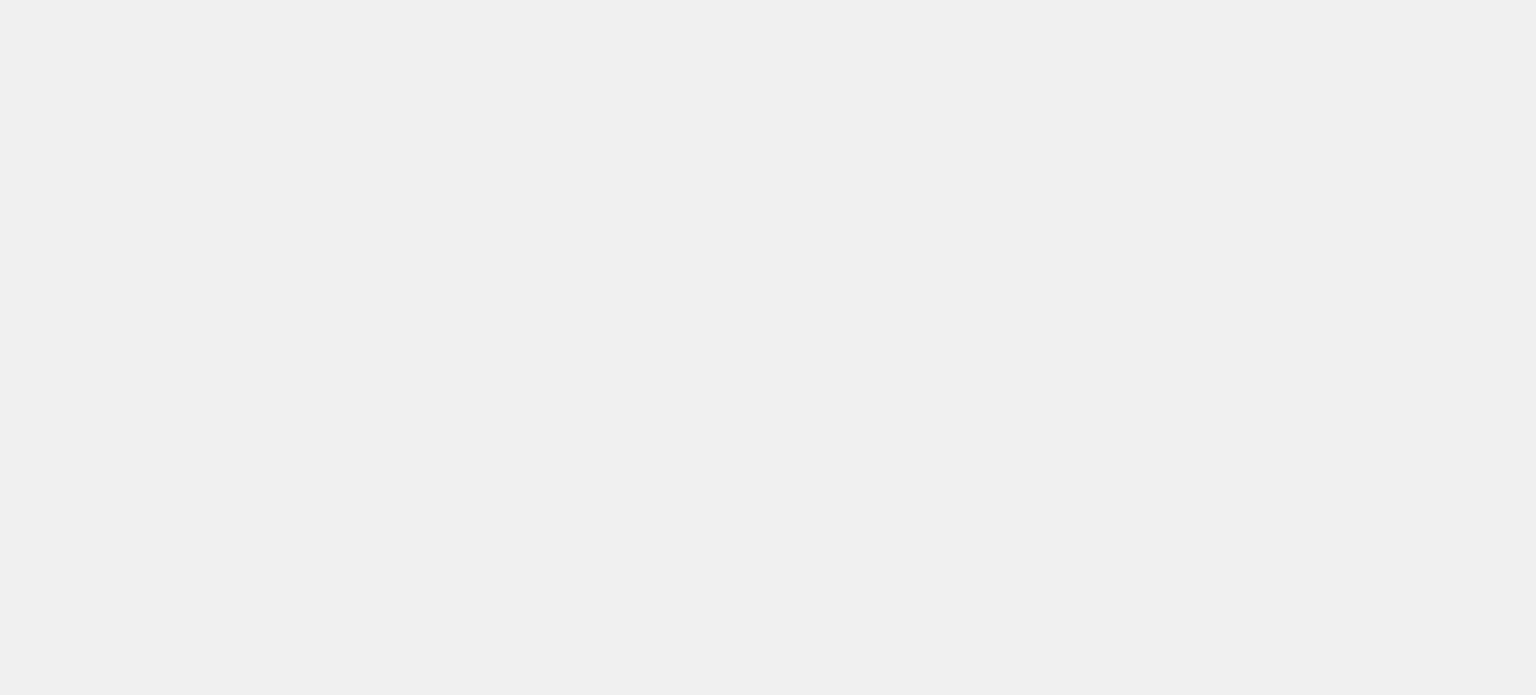 scroll, scrollTop: 0, scrollLeft: 0, axis: both 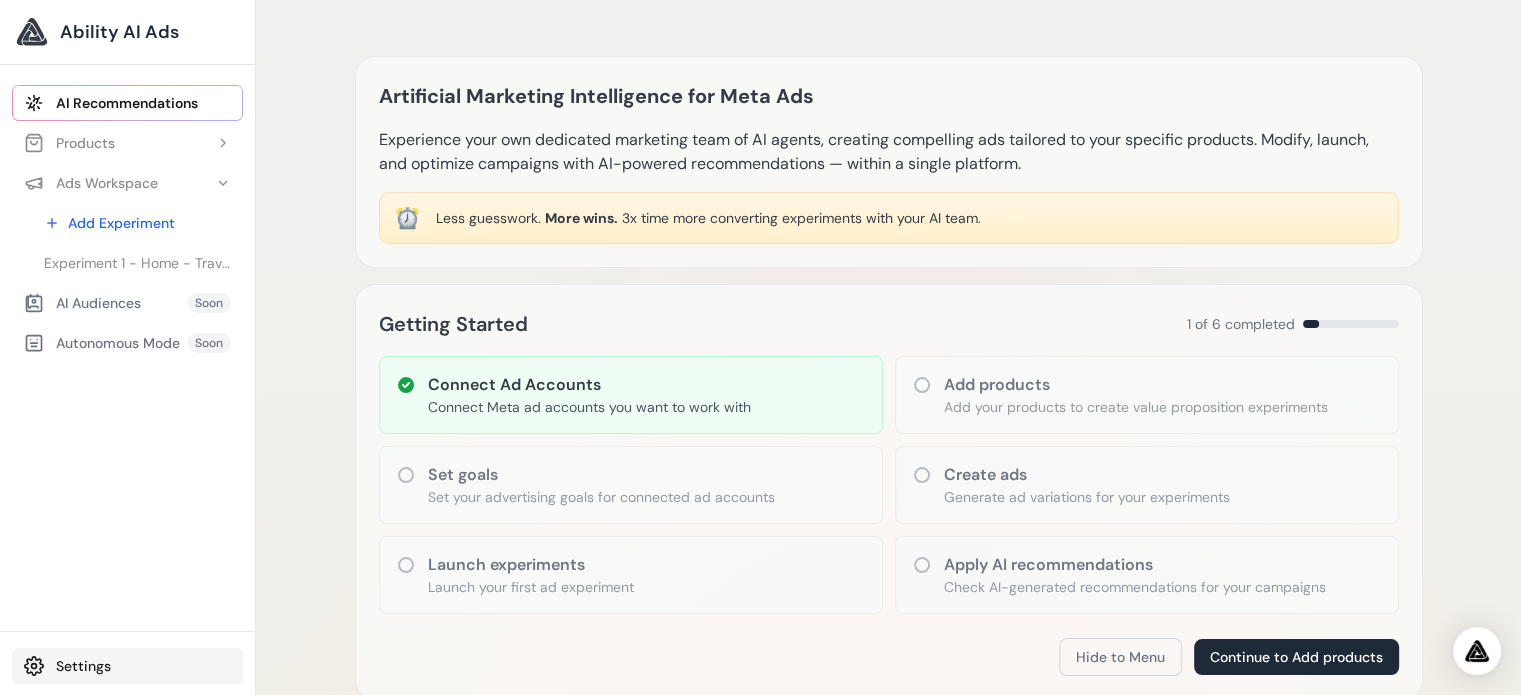 click on "Settings" at bounding box center [127, 666] 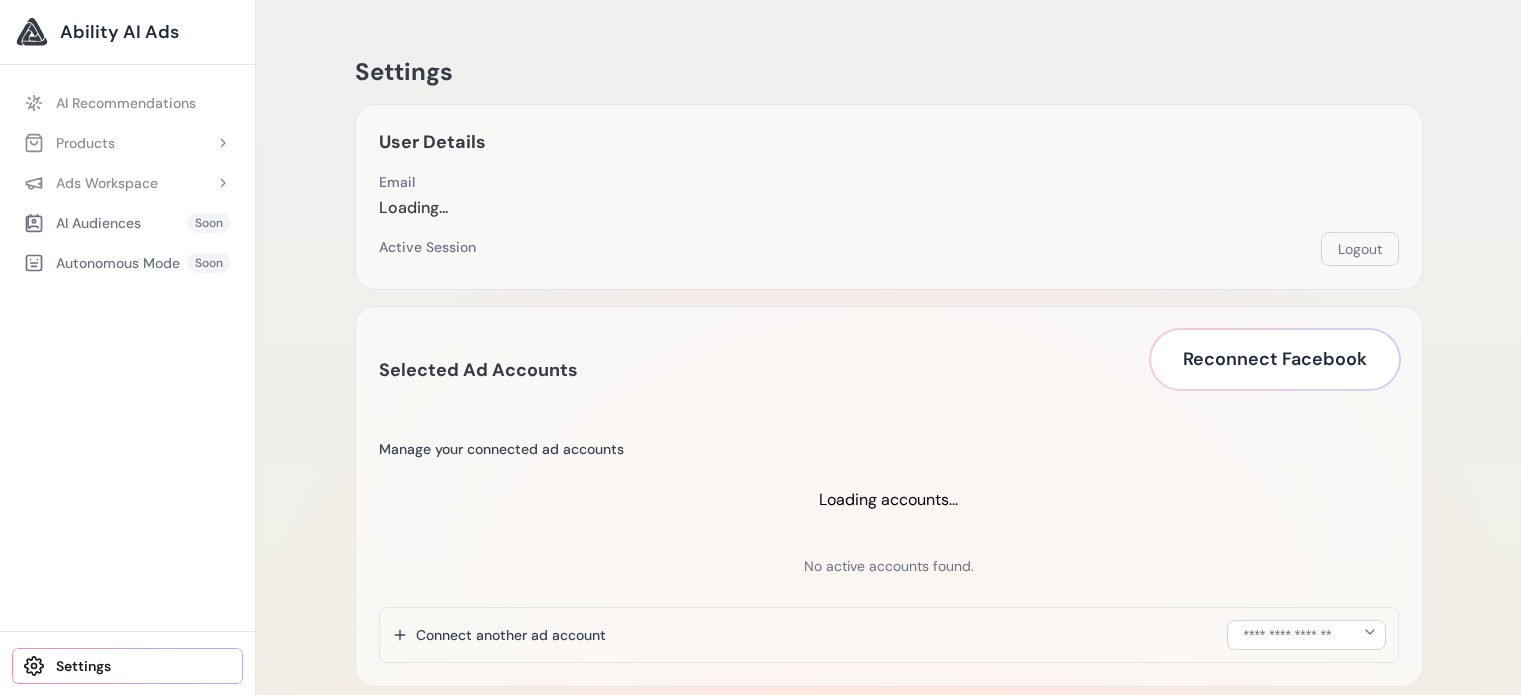 scroll, scrollTop: 0, scrollLeft: 0, axis: both 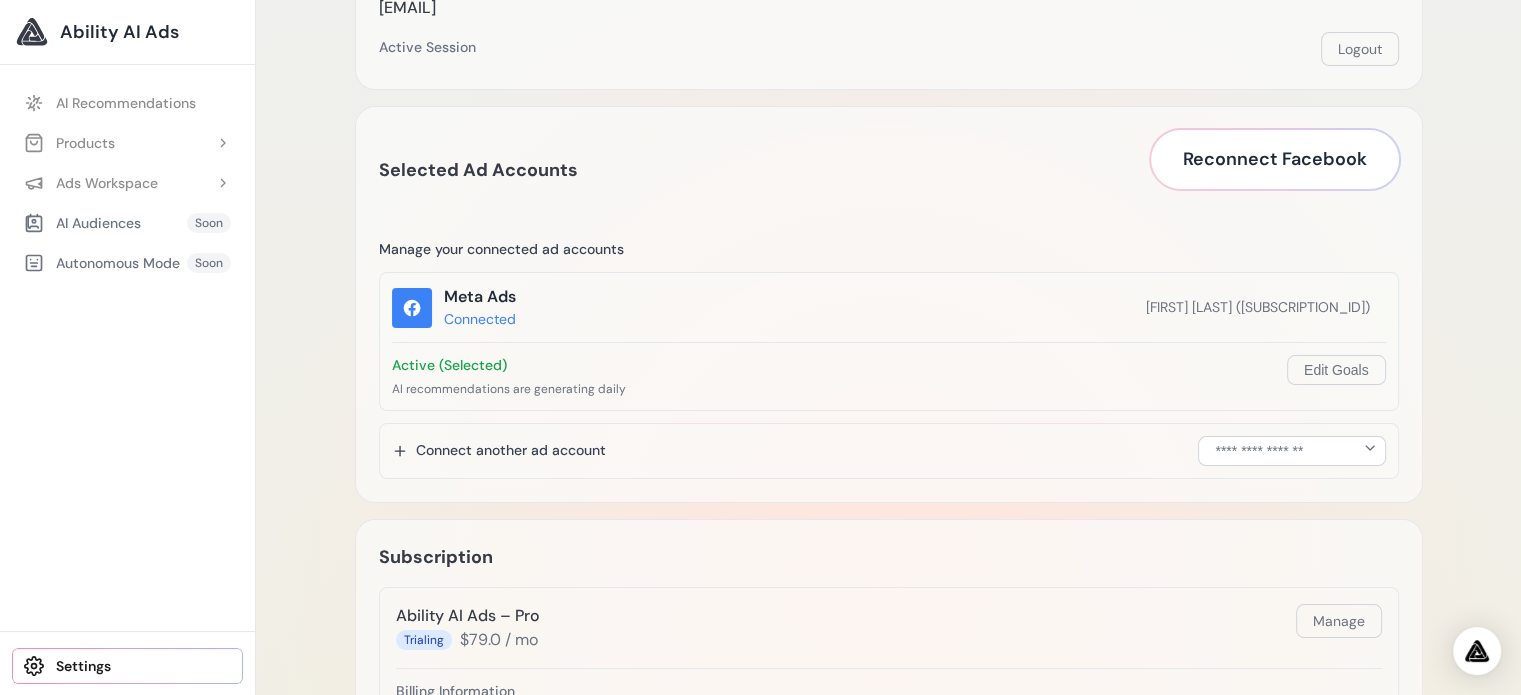 click on "Settings" at bounding box center [127, 666] 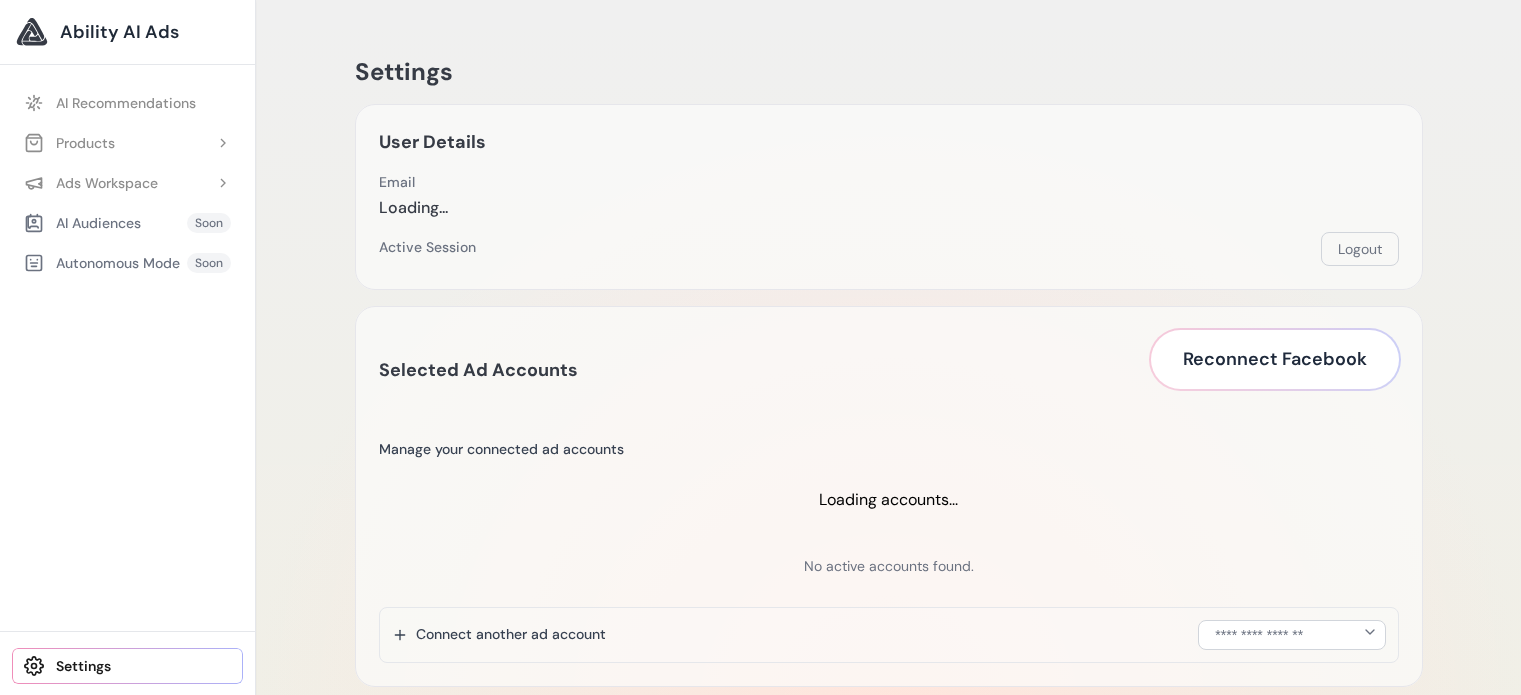 scroll, scrollTop: 0, scrollLeft: 0, axis: both 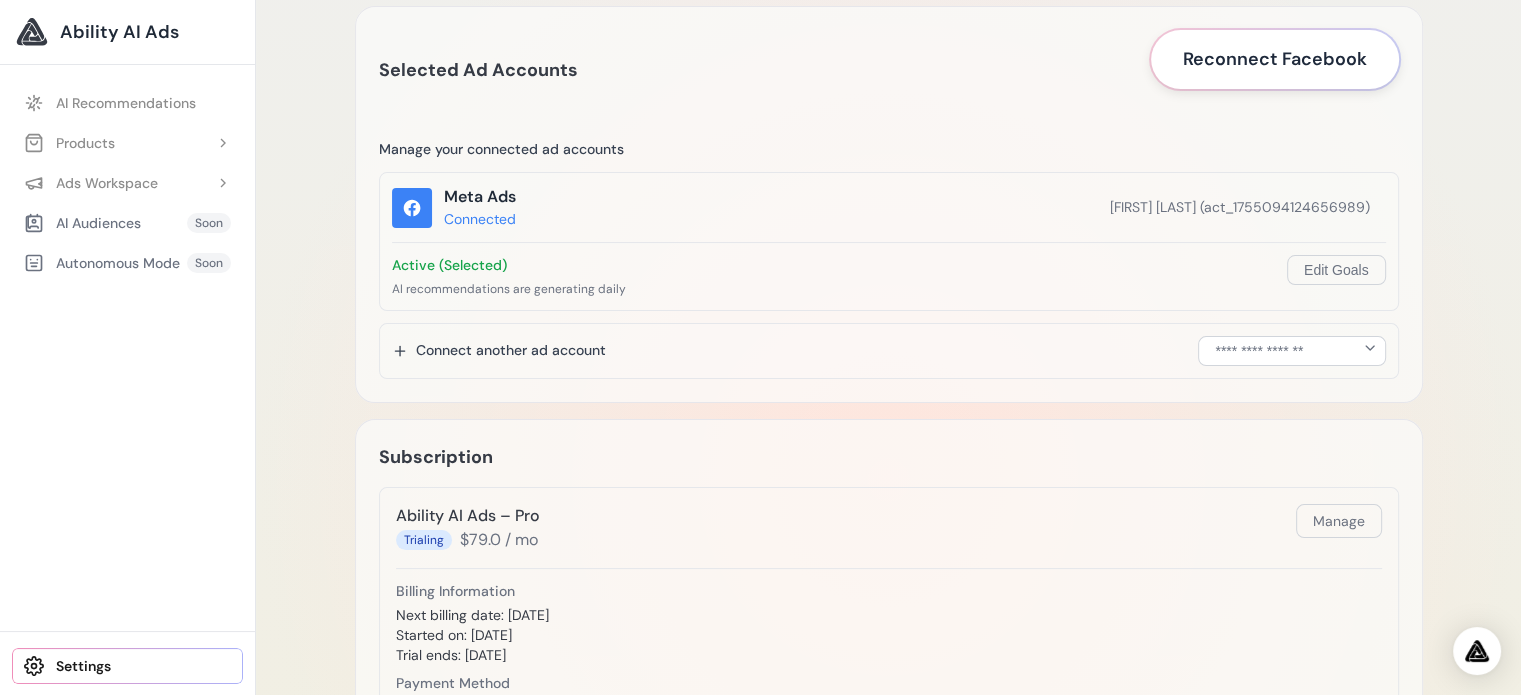 click on "Reconnect Facebook" at bounding box center [1275, 59] 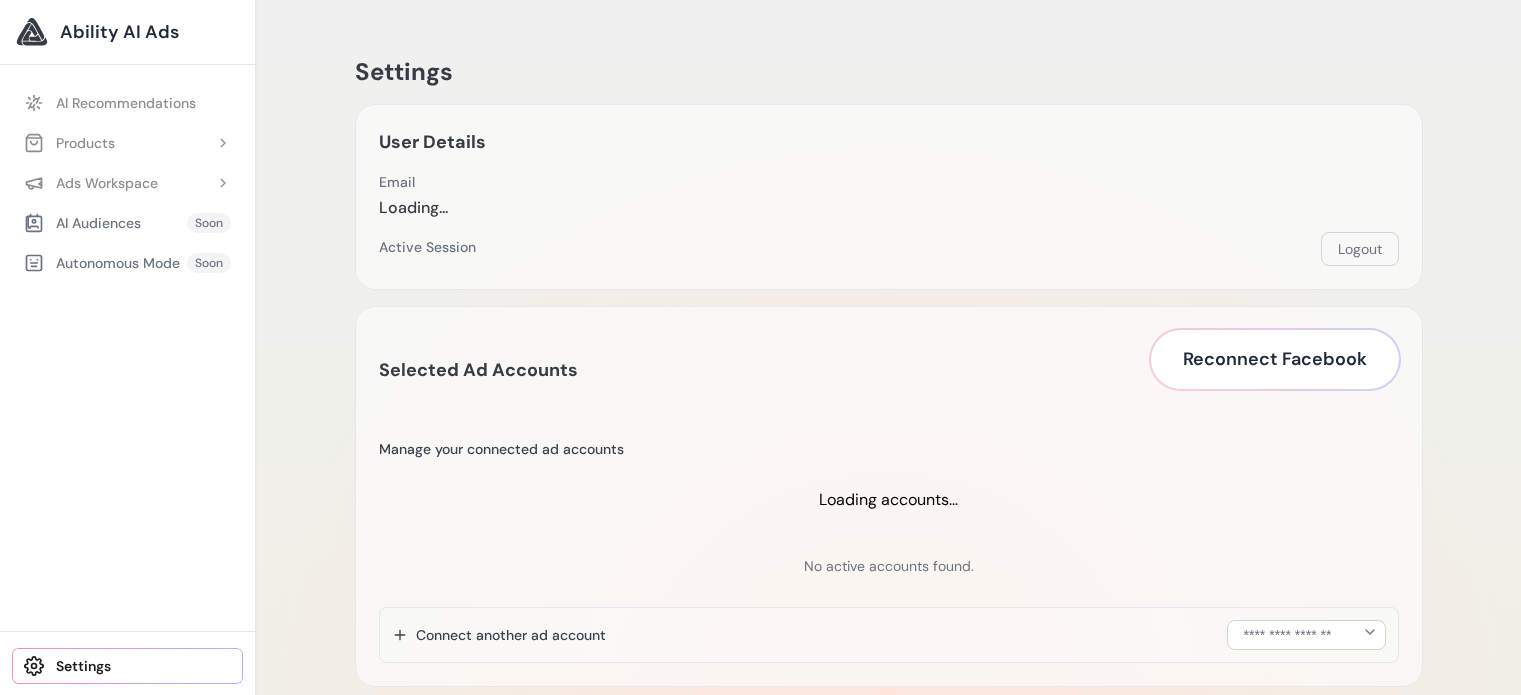scroll, scrollTop: 300, scrollLeft: 0, axis: vertical 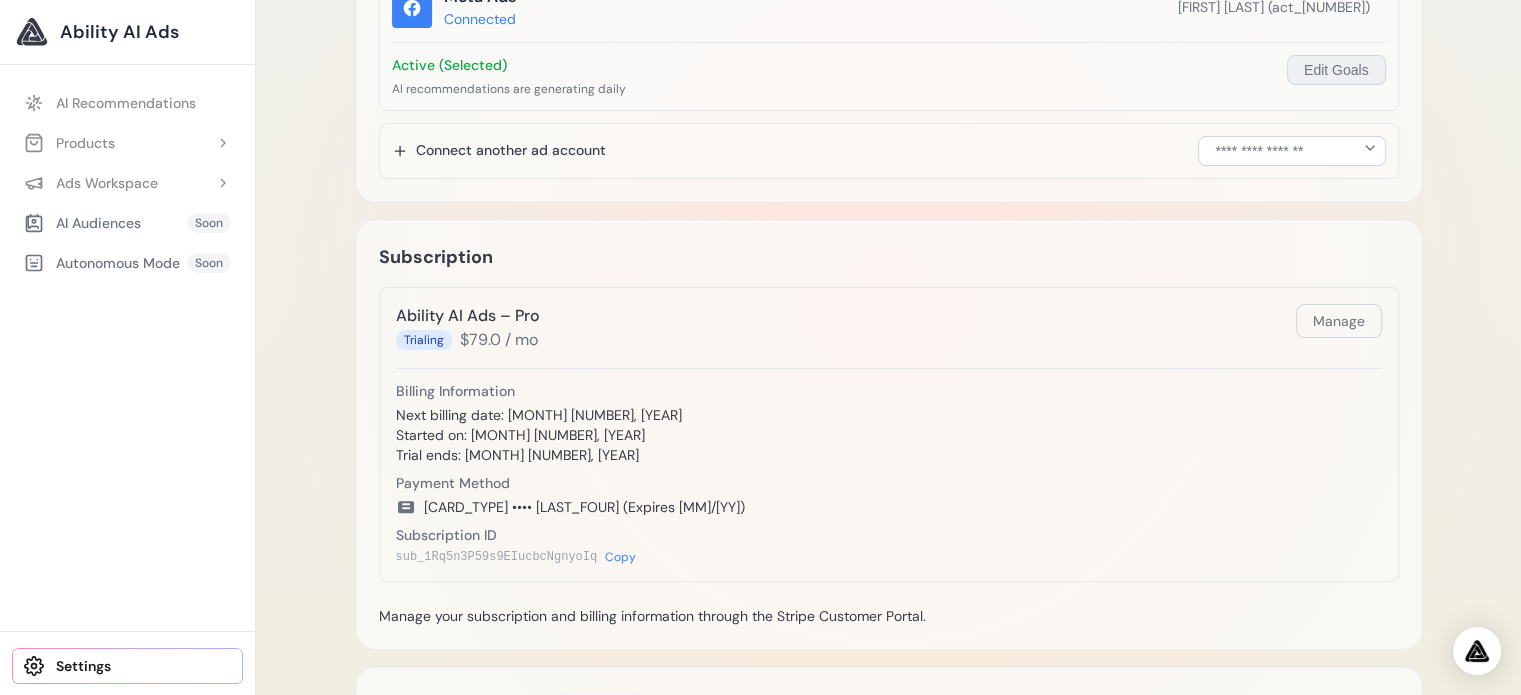 click on "Edit Goals" at bounding box center [1336, 70] 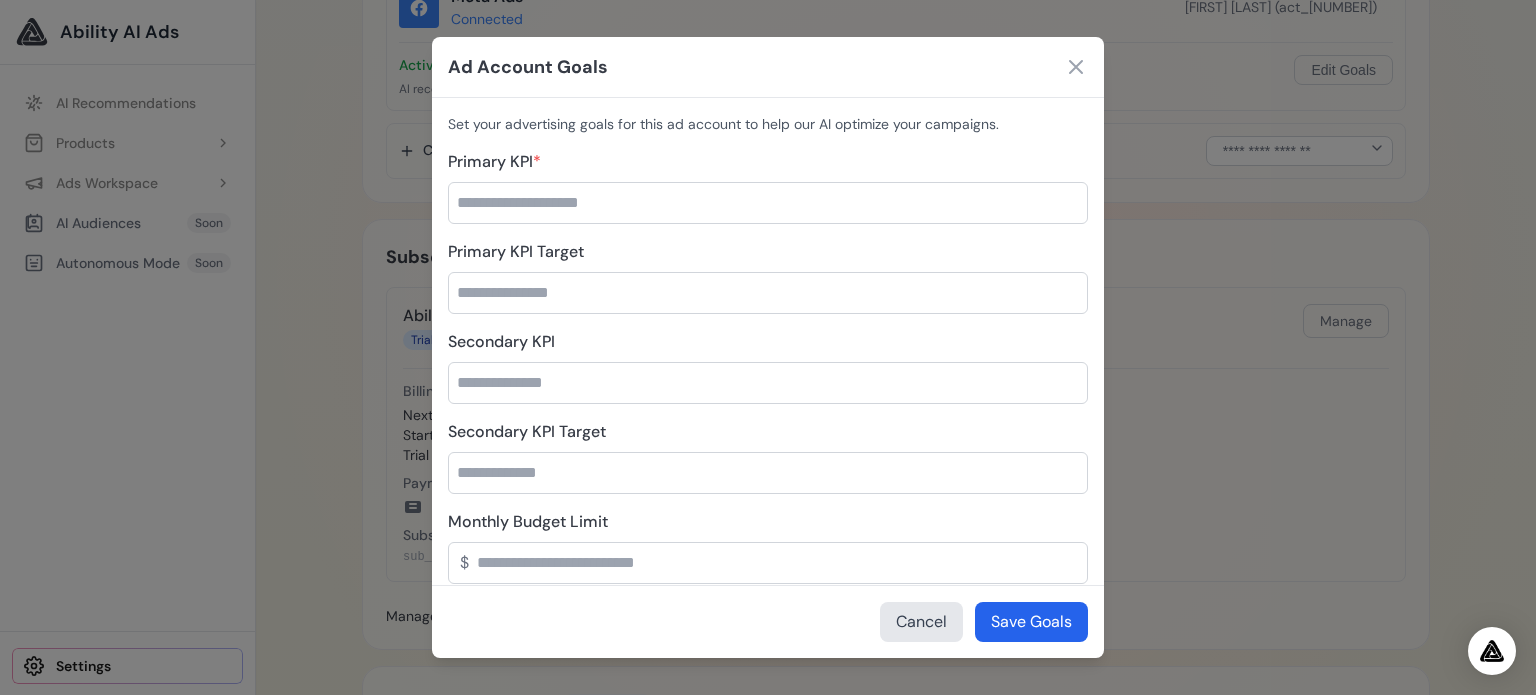type on "***" 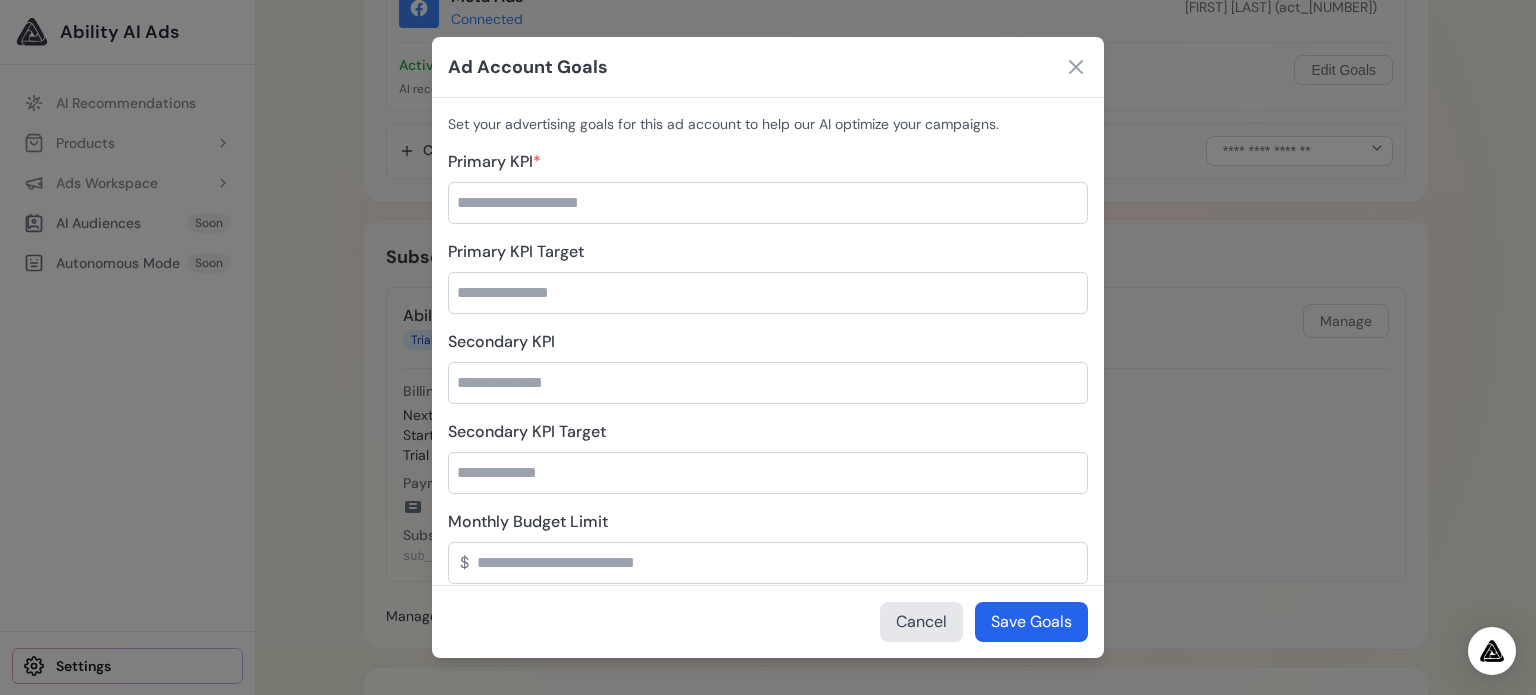 type on "**********" 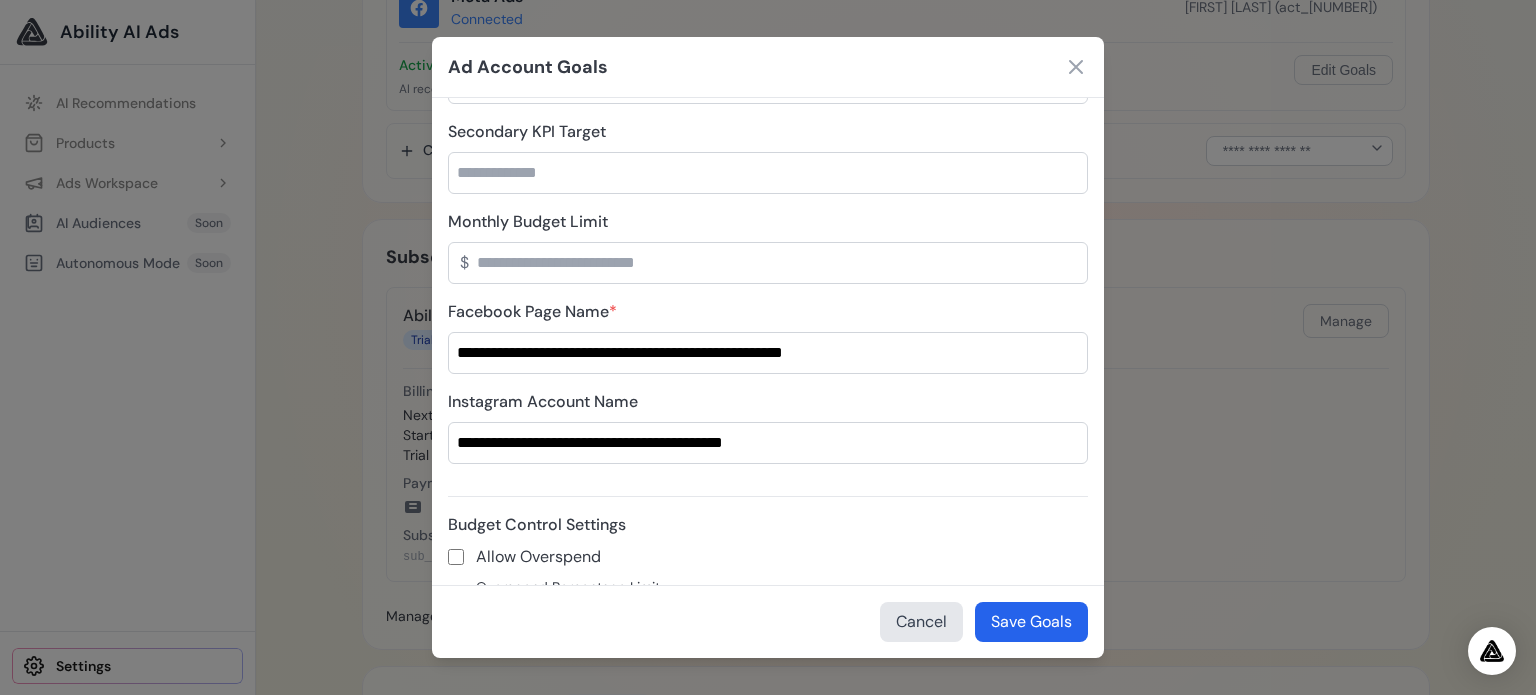 scroll, scrollTop: 500, scrollLeft: 0, axis: vertical 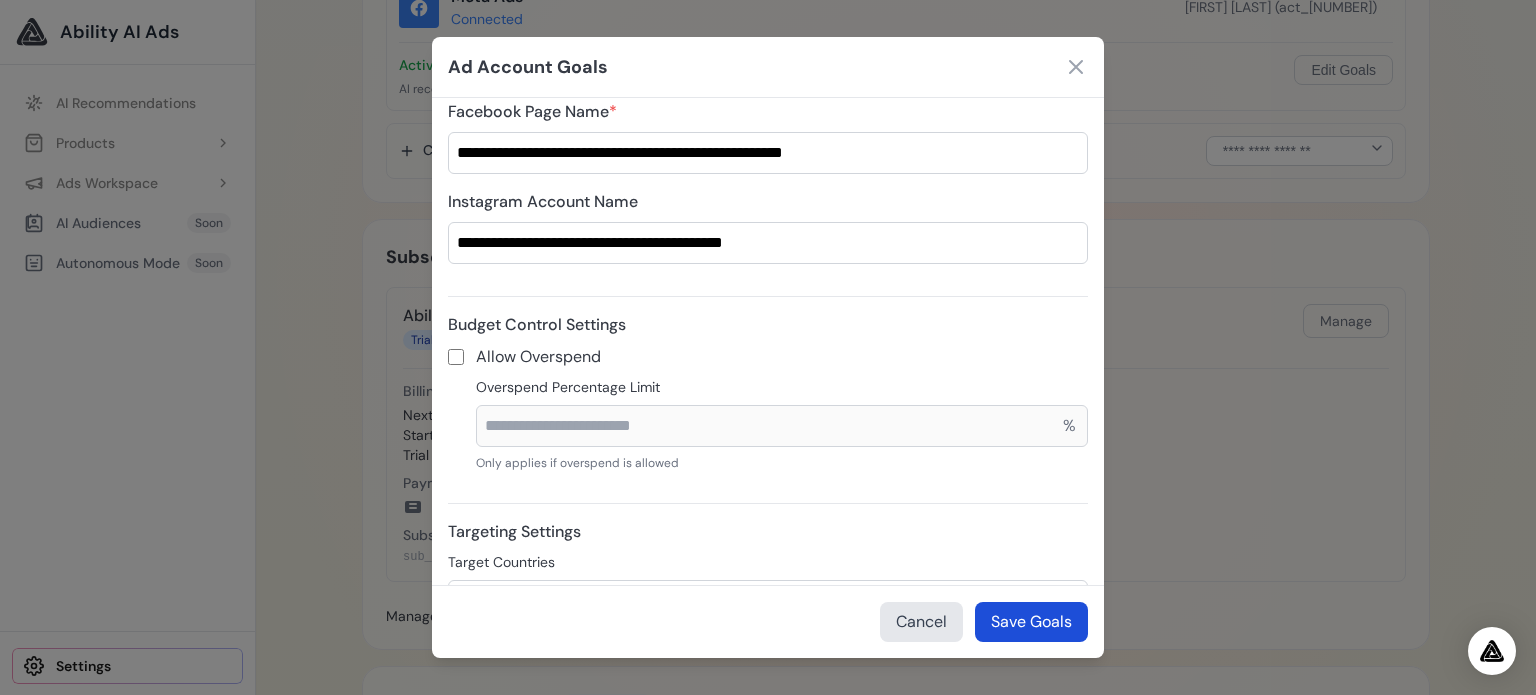 click on "Save Goals" at bounding box center (1031, 622) 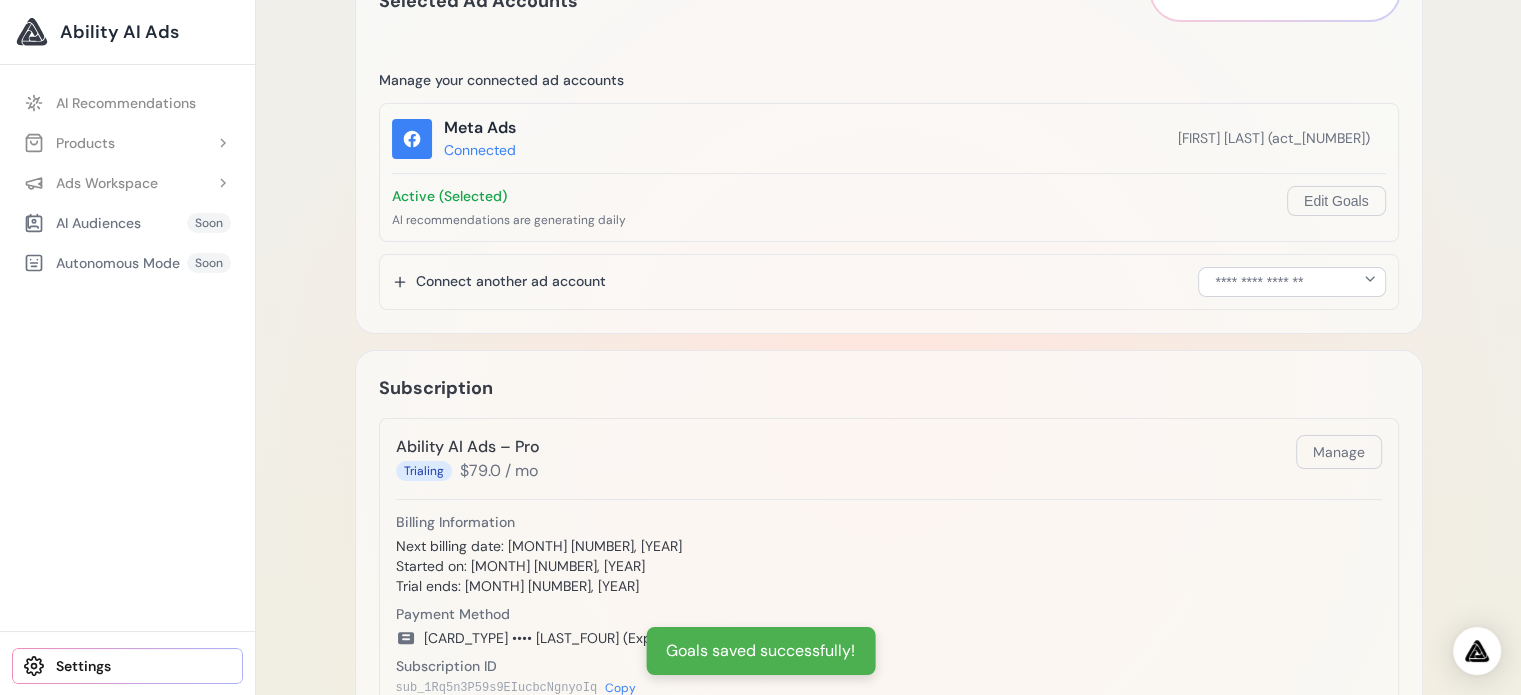 scroll, scrollTop: 368, scrollLeft: 0, axis: vertical 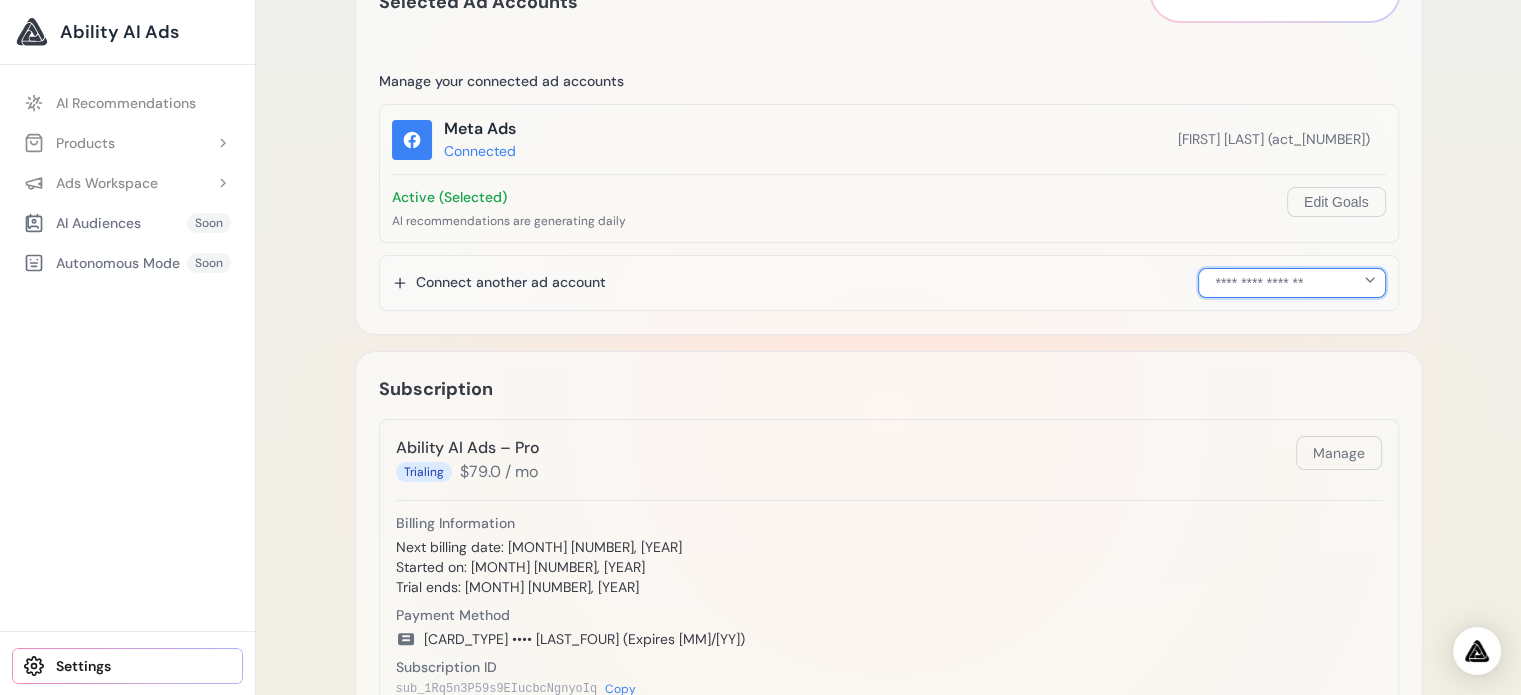 click on "**********" at bounding box center [1291, 283] 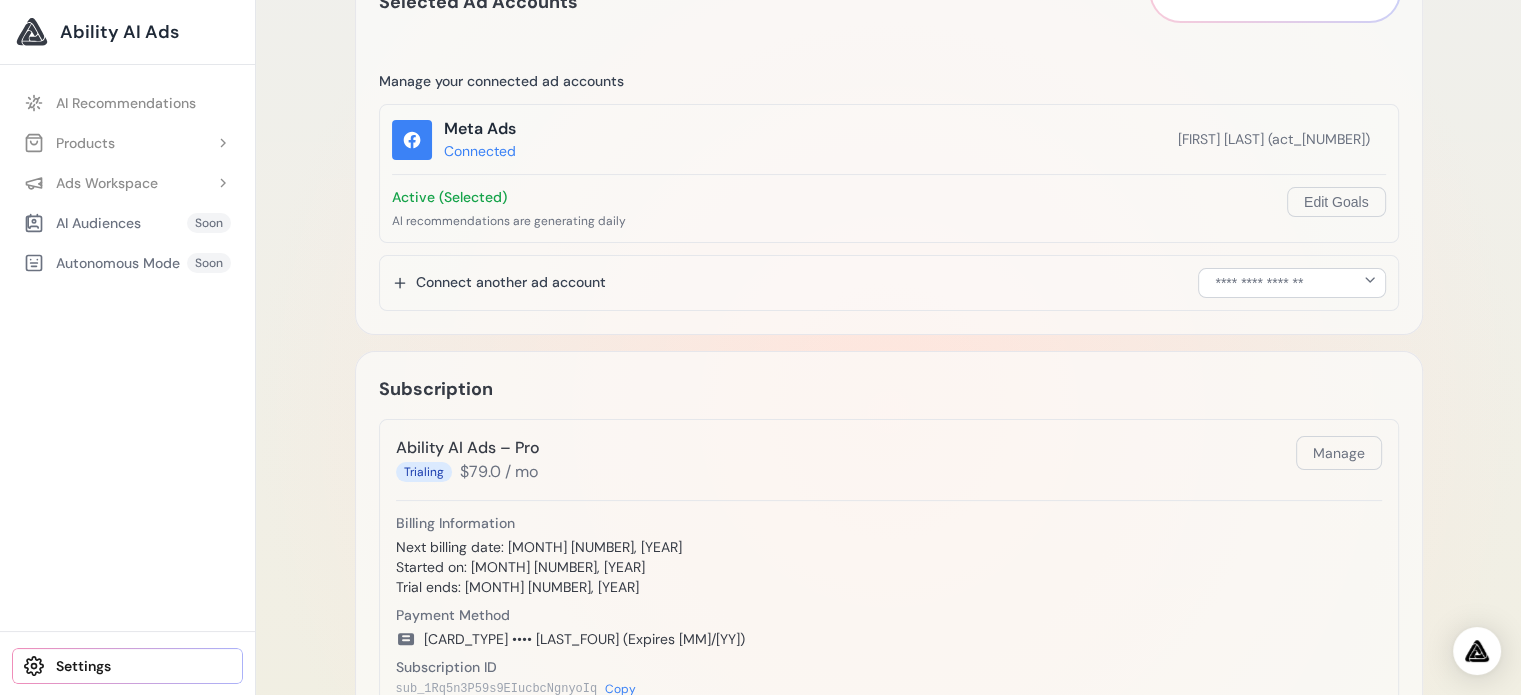 click on "Settings
User Details
Email
[EMAIL]
Active Session
Logout
Direct User Login
Login As
Enter a user ID or email address to login as that user
Selected Ad Accounts
Reconnect Facebook
* *** $" at bounding box center [888, 412] 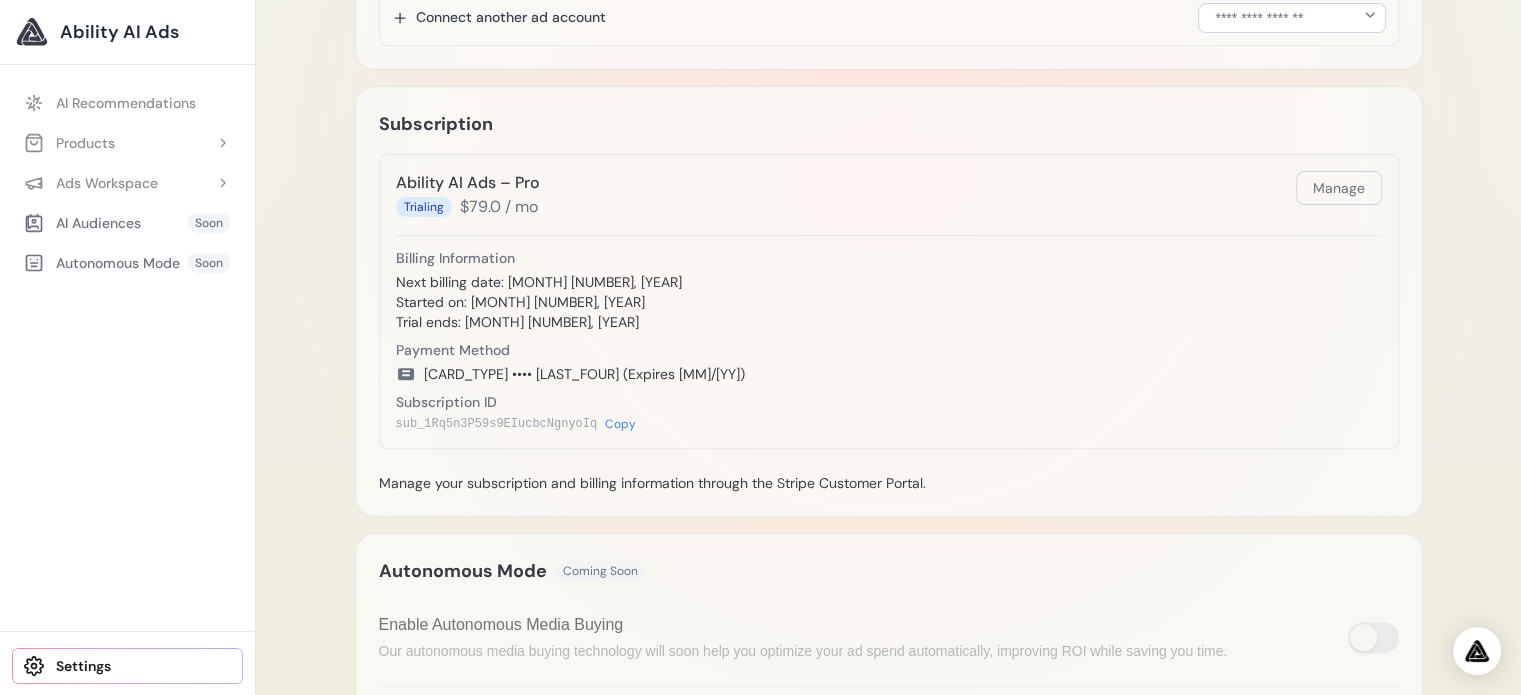 scroll, scrollTop: 500, scrollLeft: 0, axis: vertical 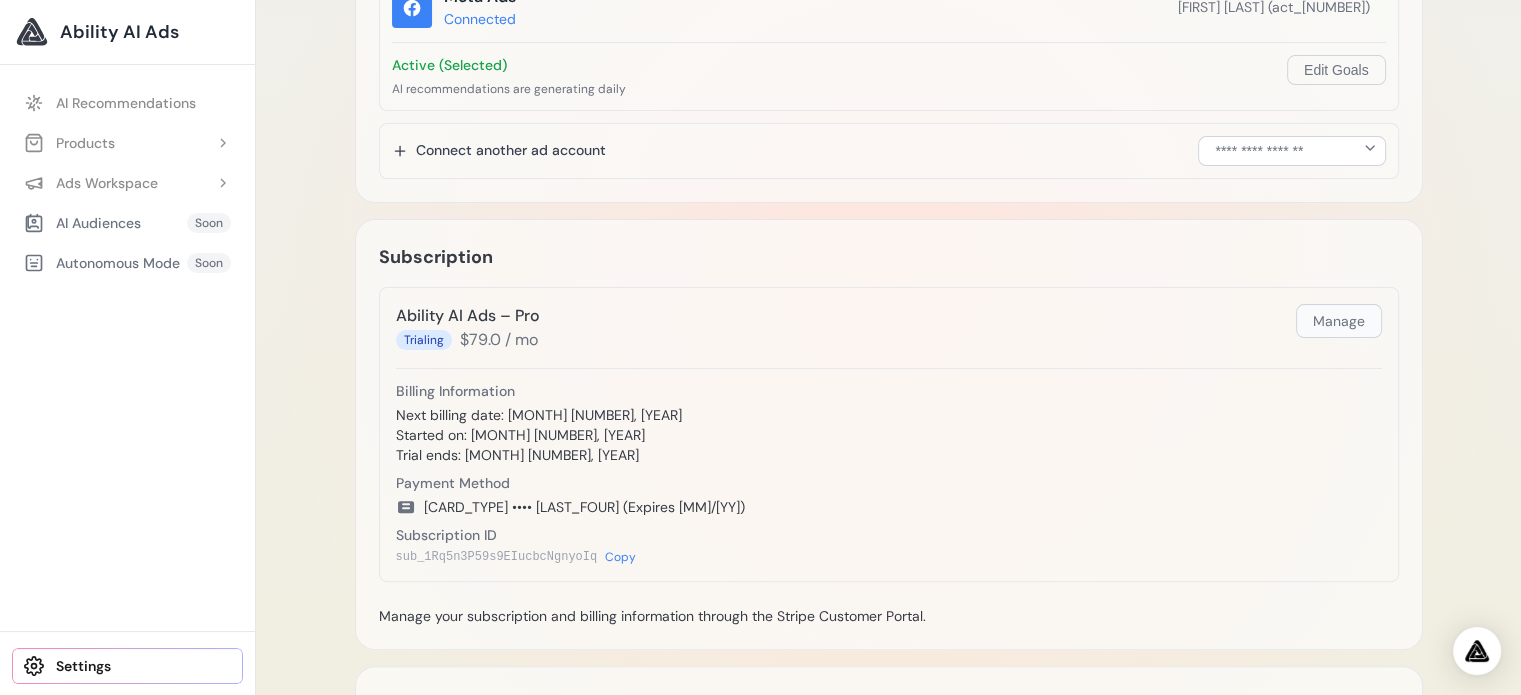 click on "Manage" at bounding box center (1339, 321) 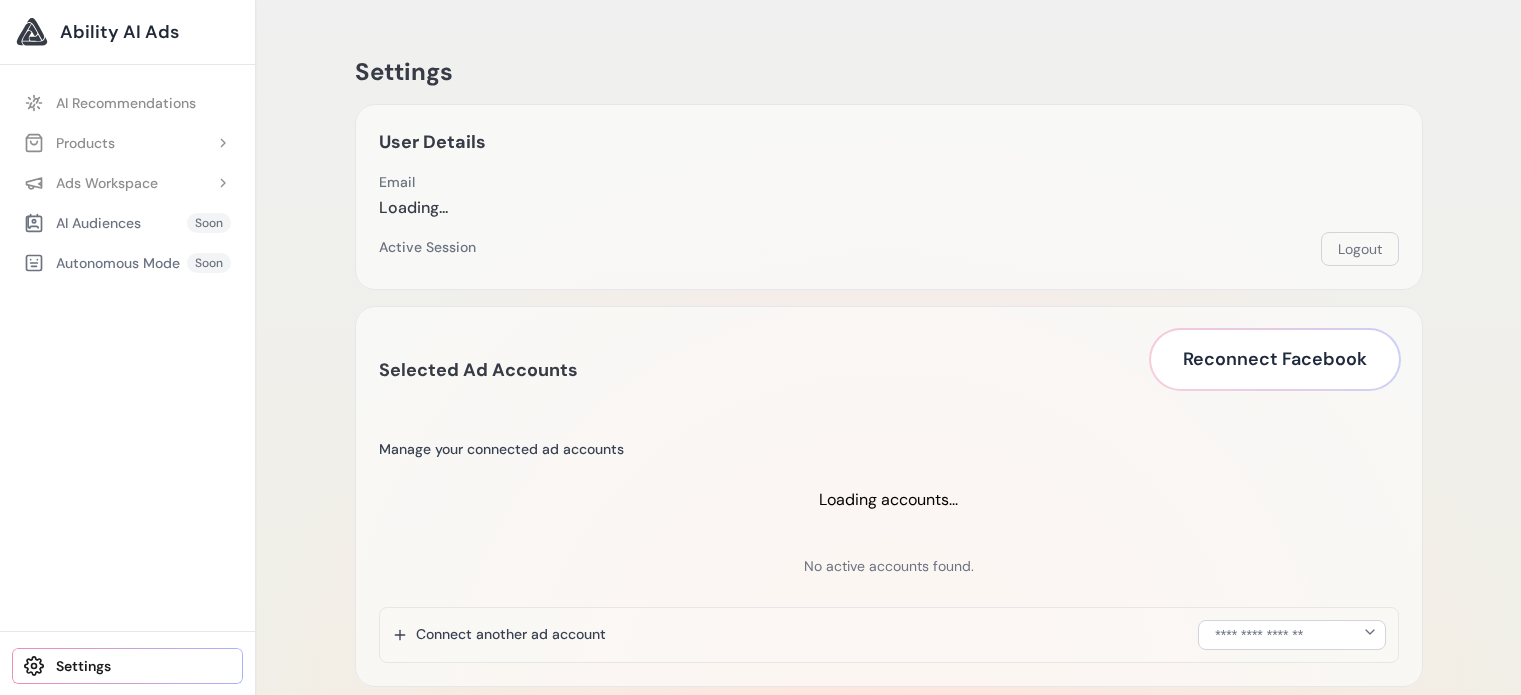 scroll, scrollTop: 500, scrollLeft: 0, axis: vertical 